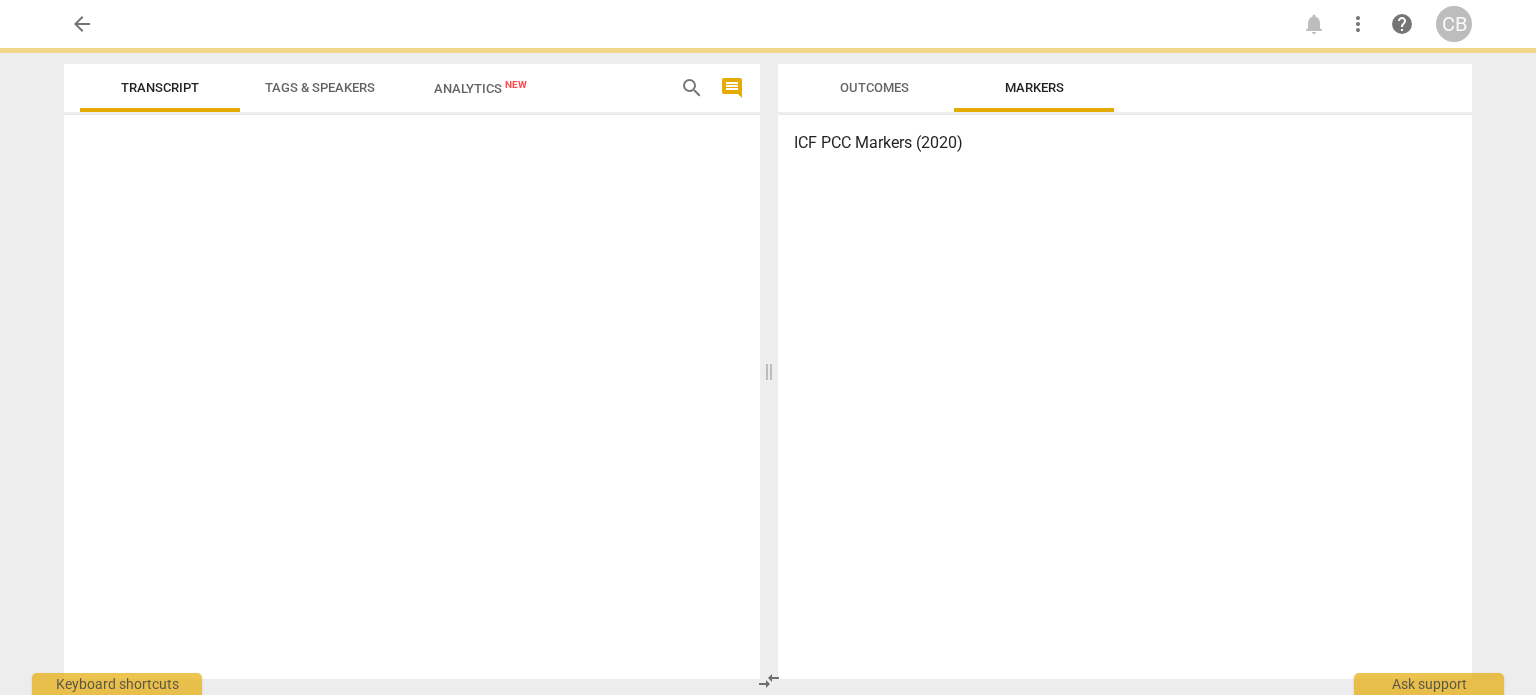 scroll, scrollTop: 0, scrollLeft: 0, axis: both 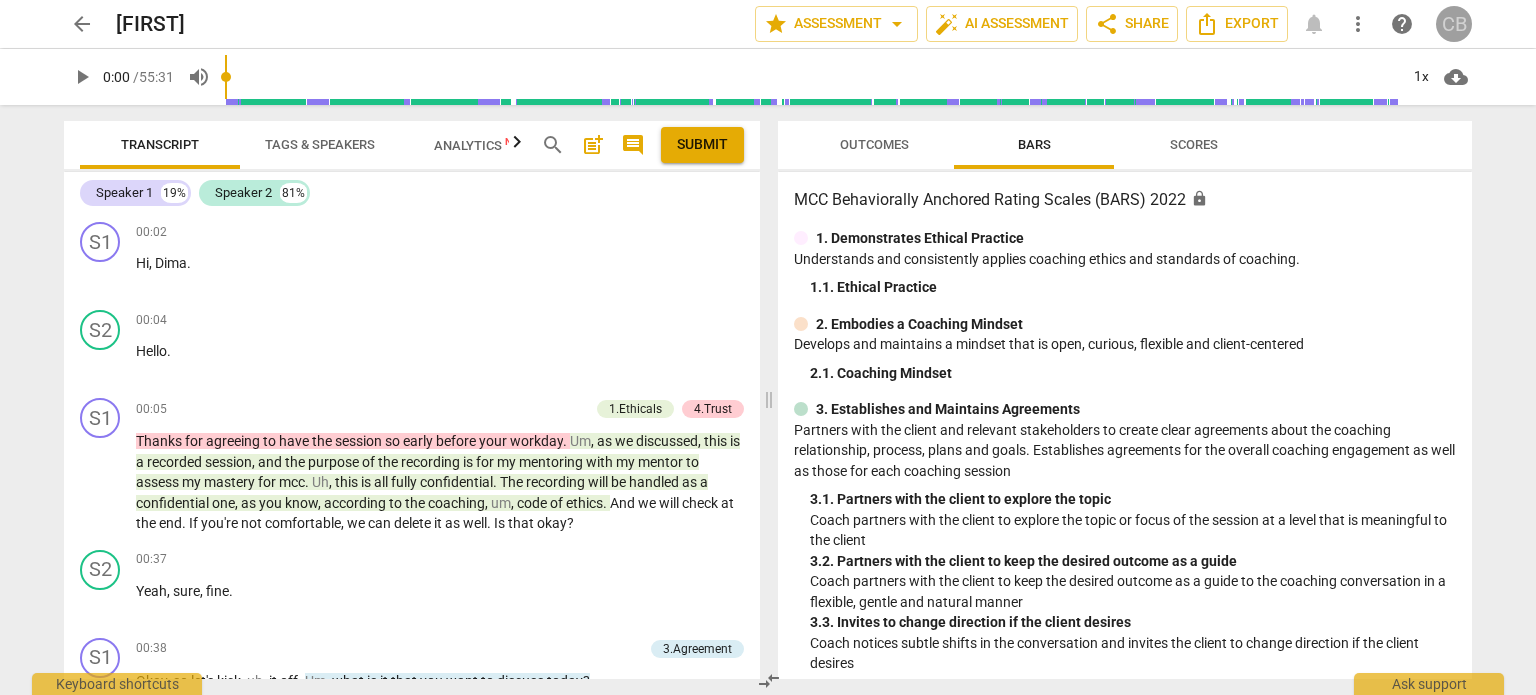 click on "CB" at bounding box center [1454, 24] 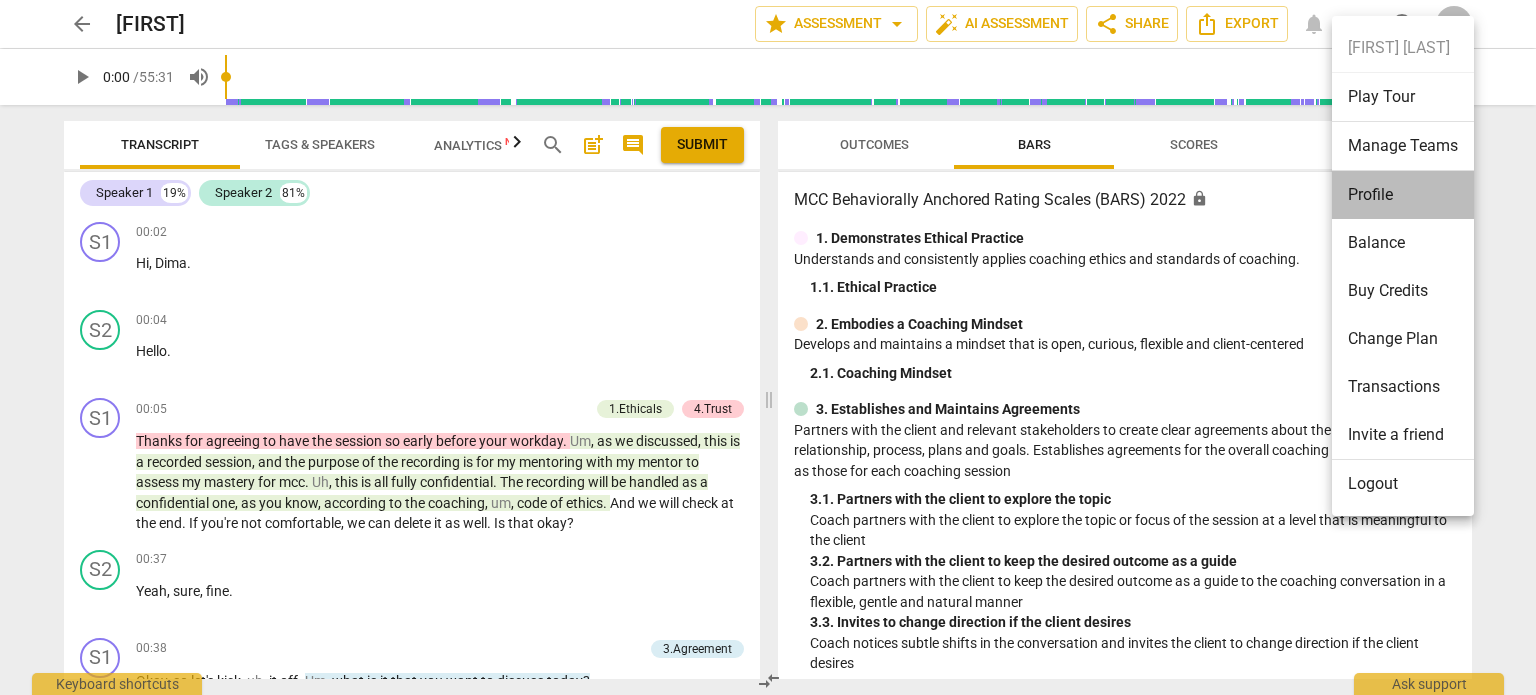 click on "Profile" at bounding box center (1403, 195) 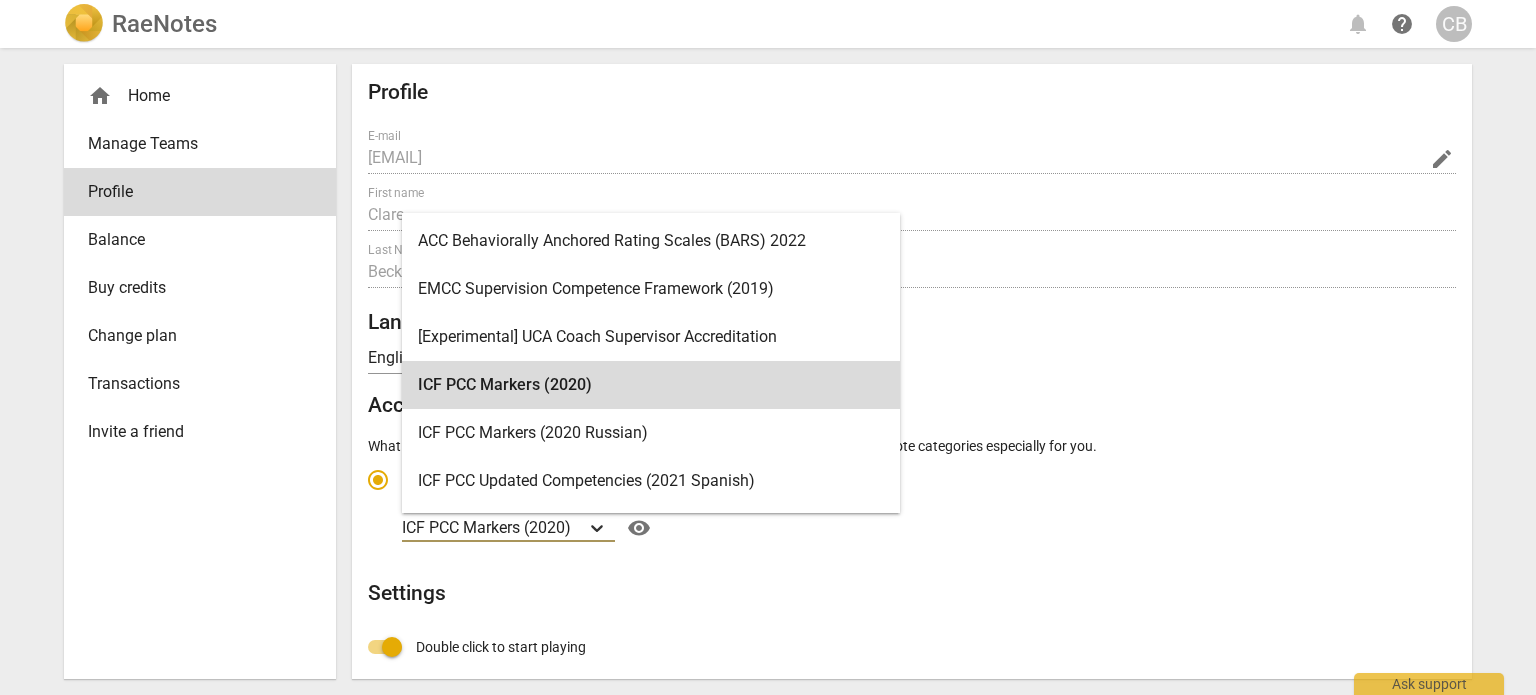click 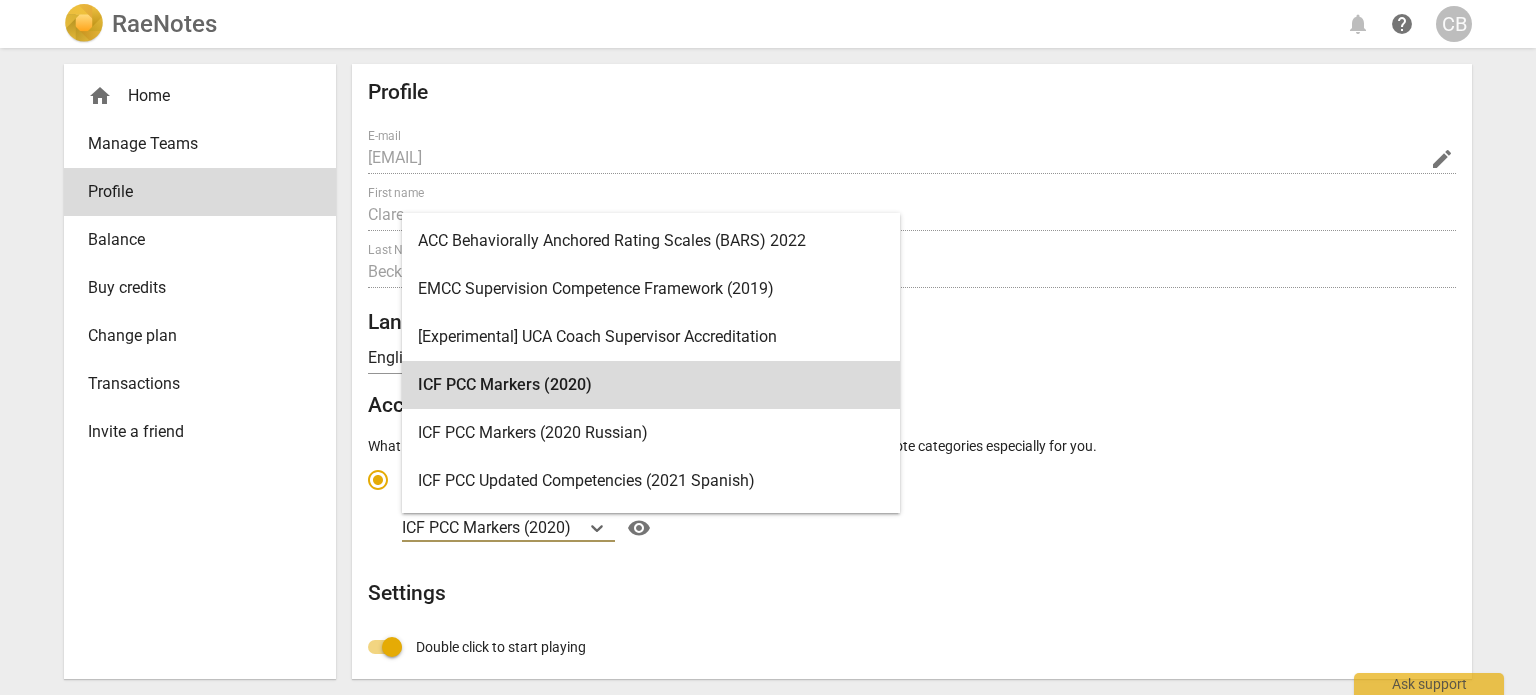 scroll, scrollTop: 8, scrollLeft: 0, axis: vertical 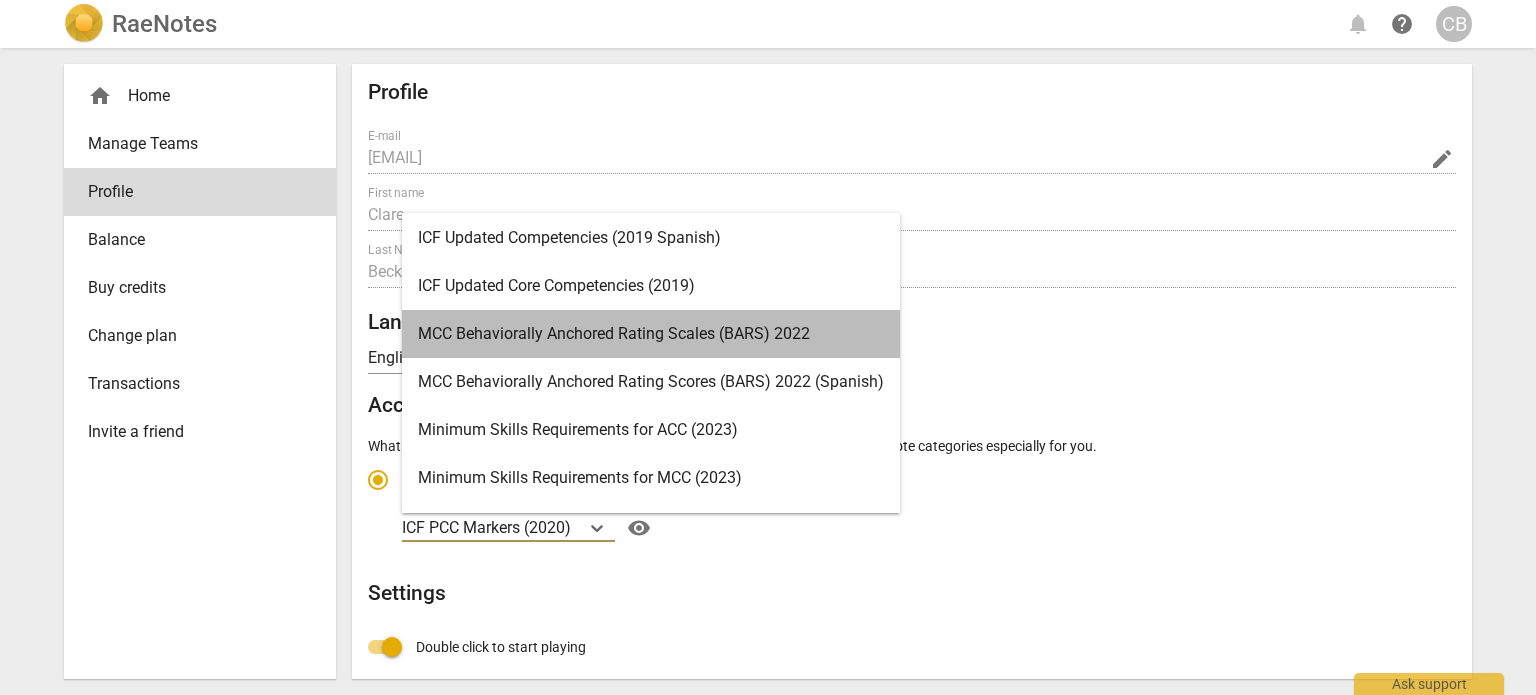 click on "MCC Behaviorally Anchored Rating Scales (BARS) 2022" at bounding box center (651, 334) 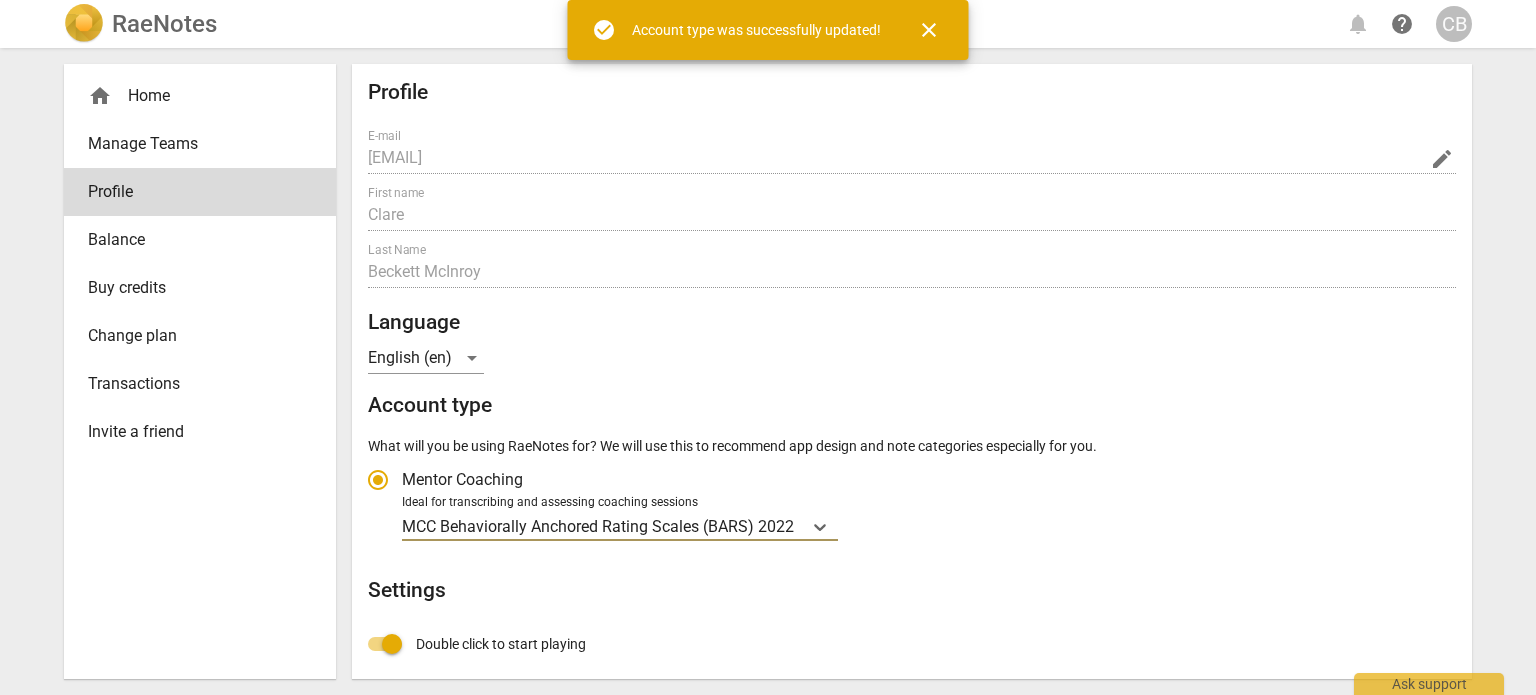 radio on "false" 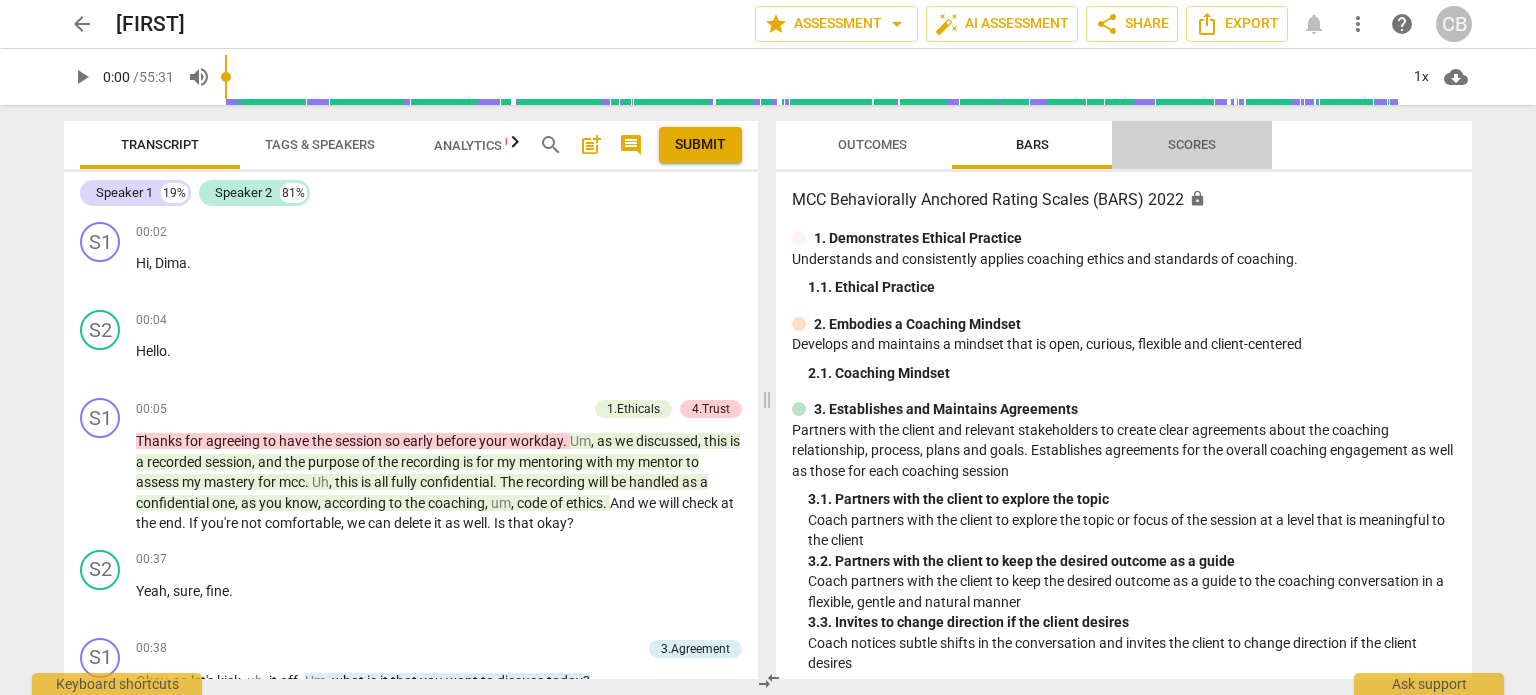 click on "Scores" at bounding box center [1192, 144] 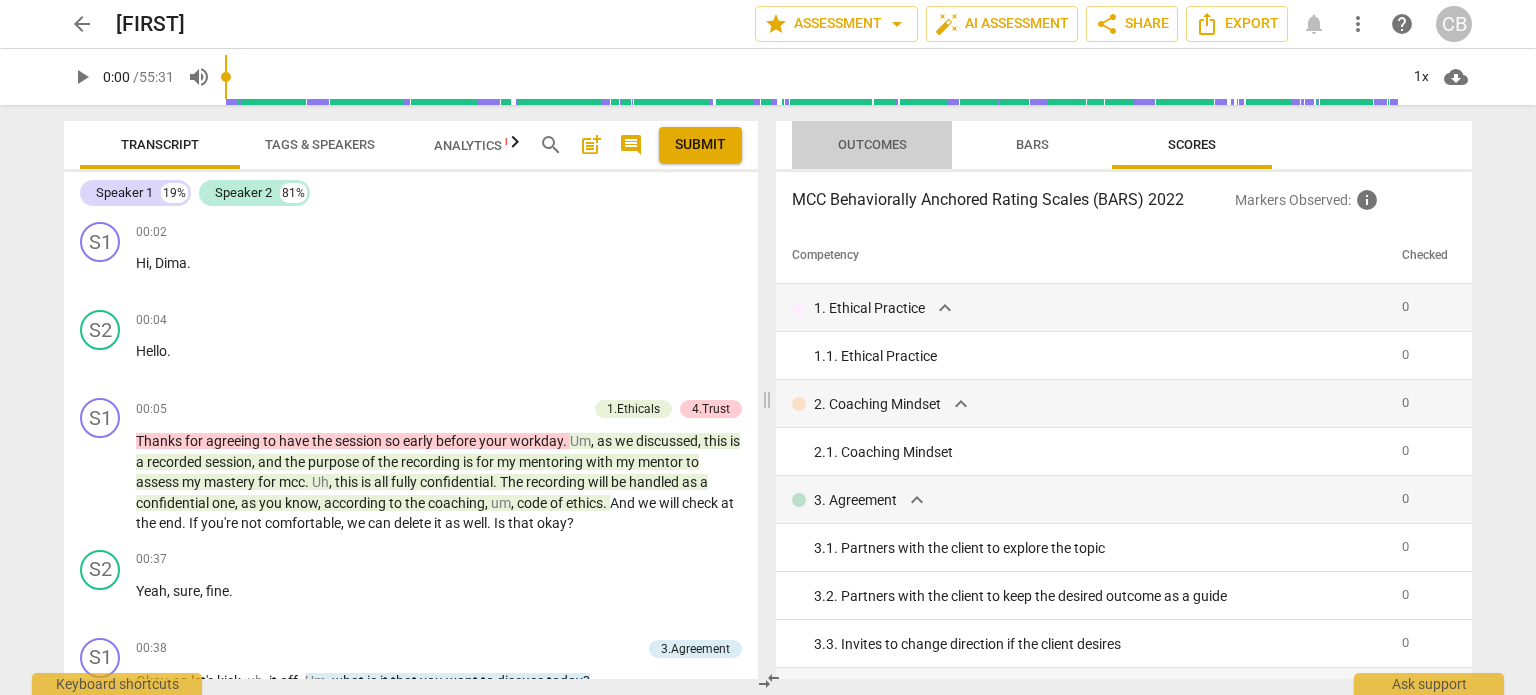 click on "Outcomes" at bounding box center [872, 144] 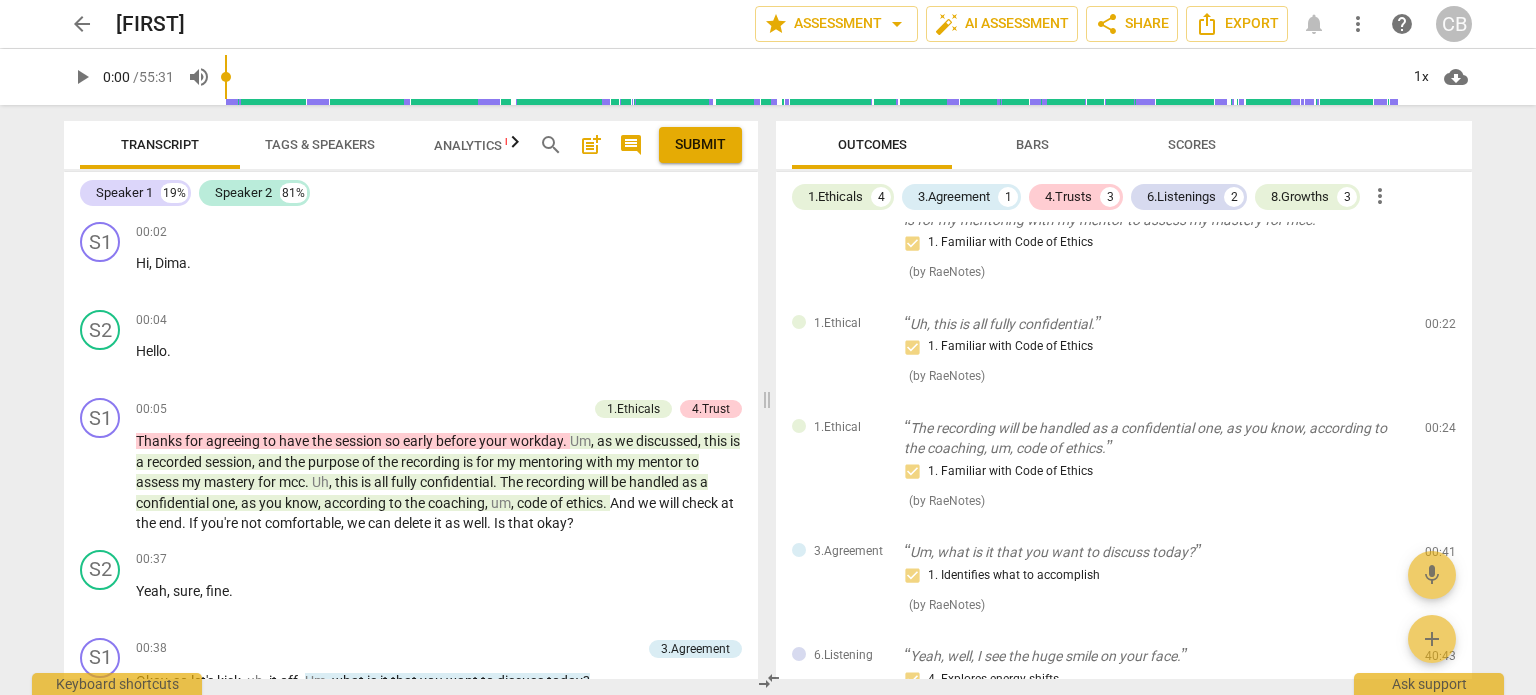 scroll, scrollTop: 0, scrollLeft: 0, axis: both 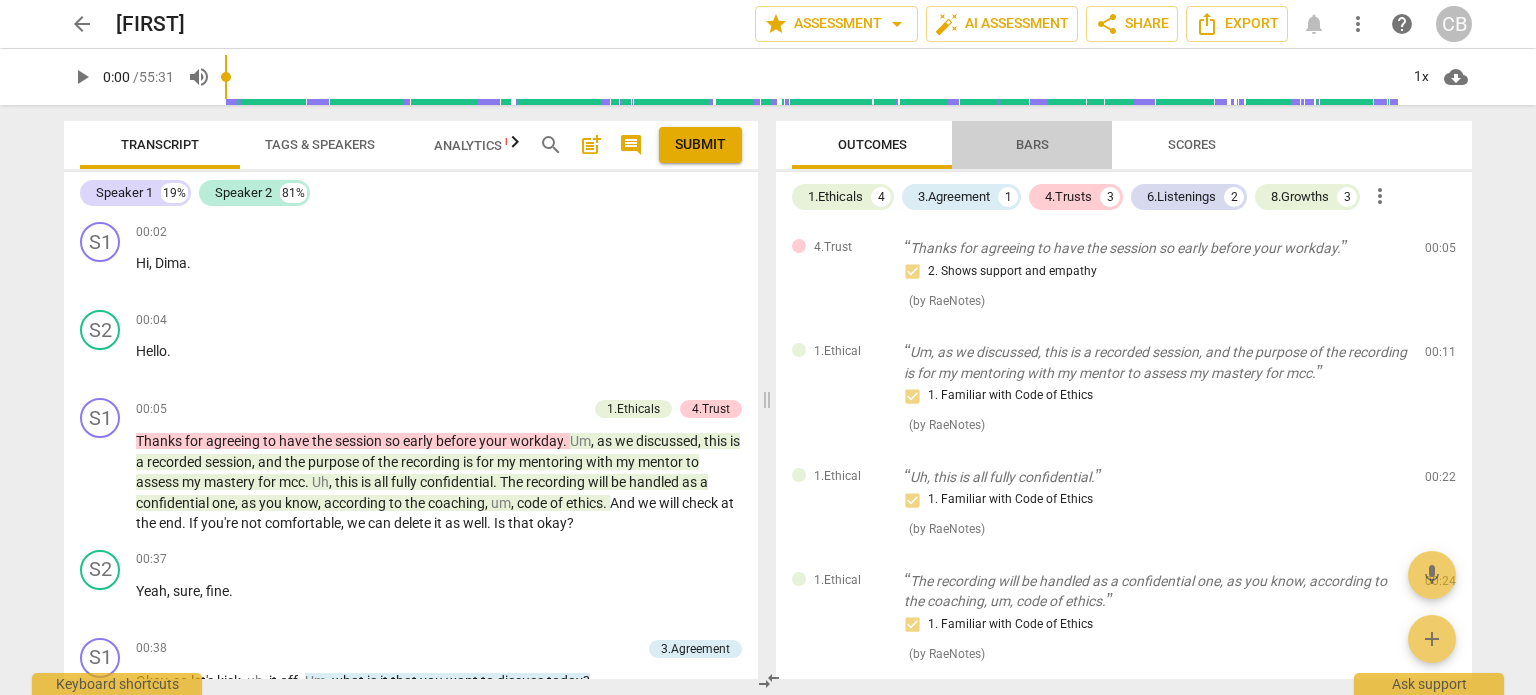 click on "Bars" at bounding box center [1032, 144] 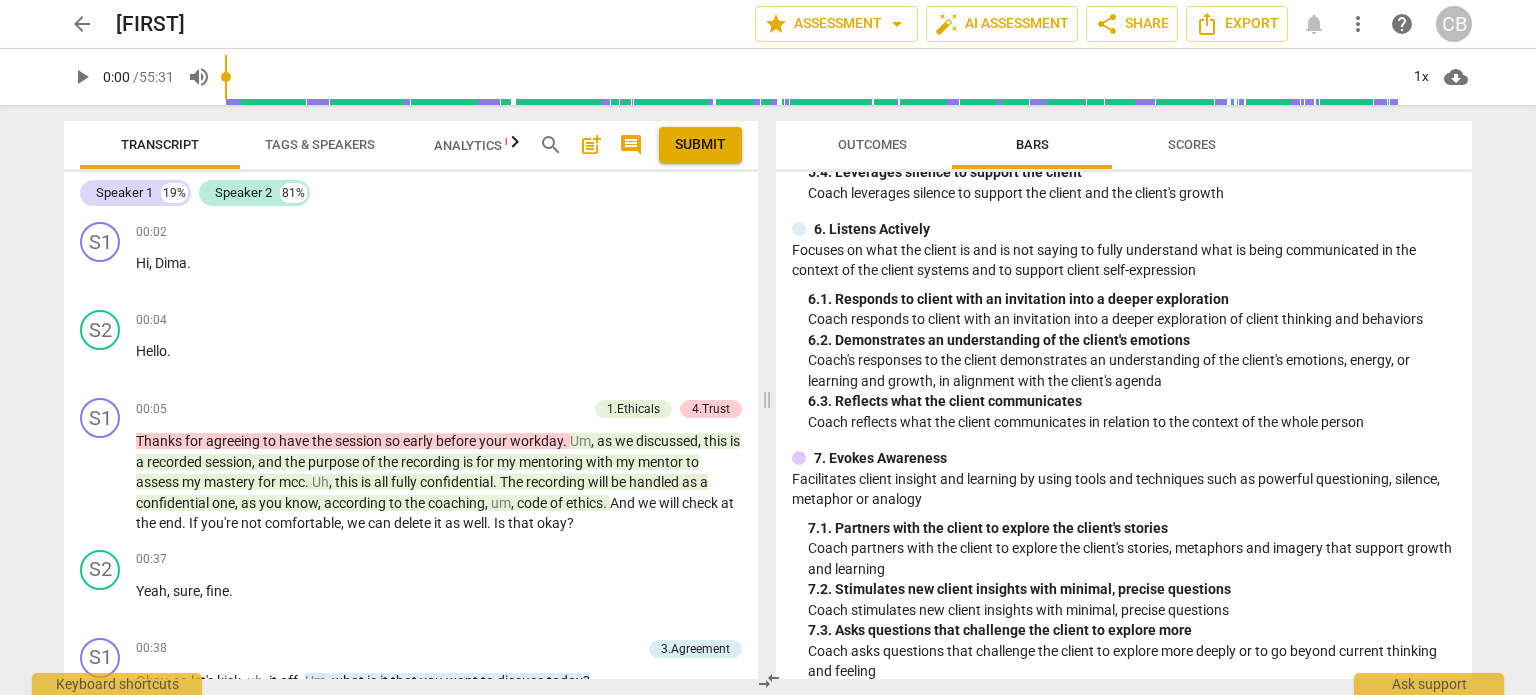 scroll, scrollTop: 1047, scrollLeft: 0, axis: vertical 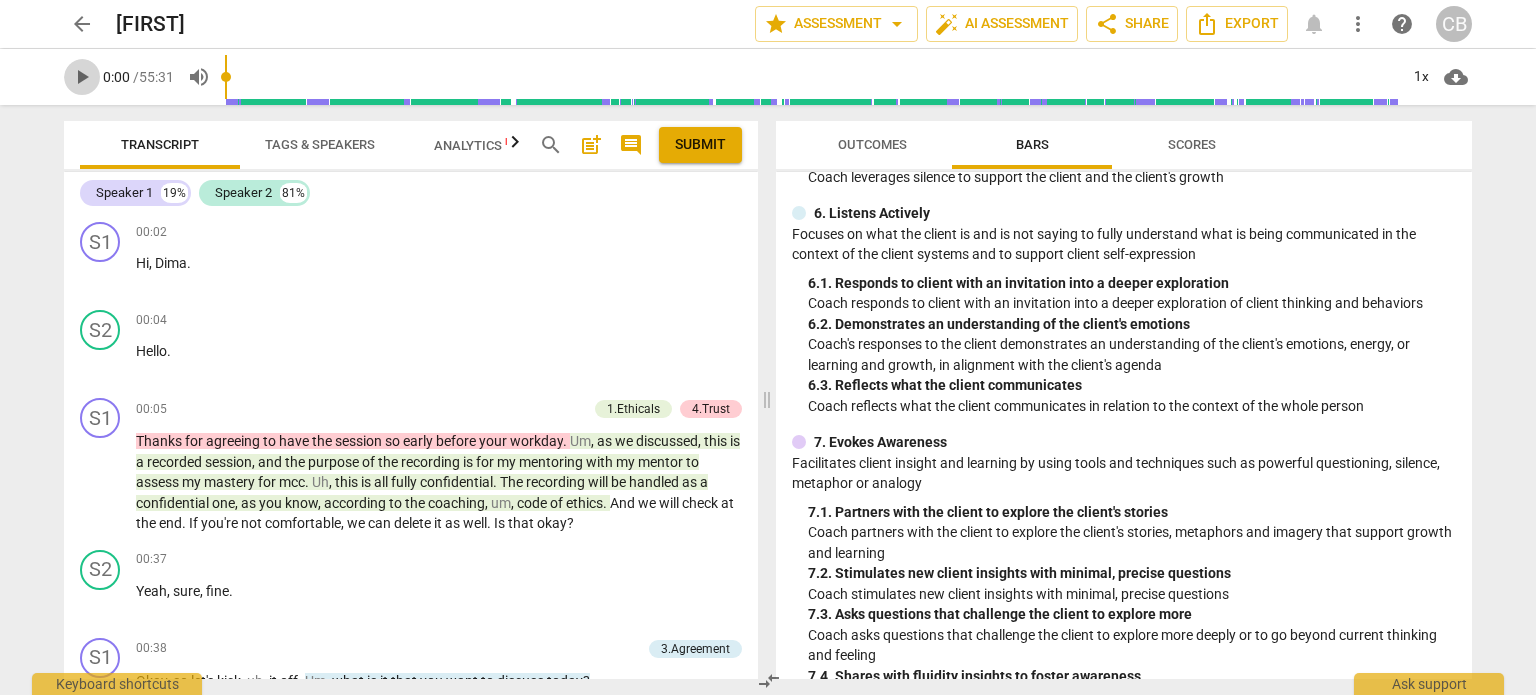 click on "play_arrow" at bounding box center [82, 77] 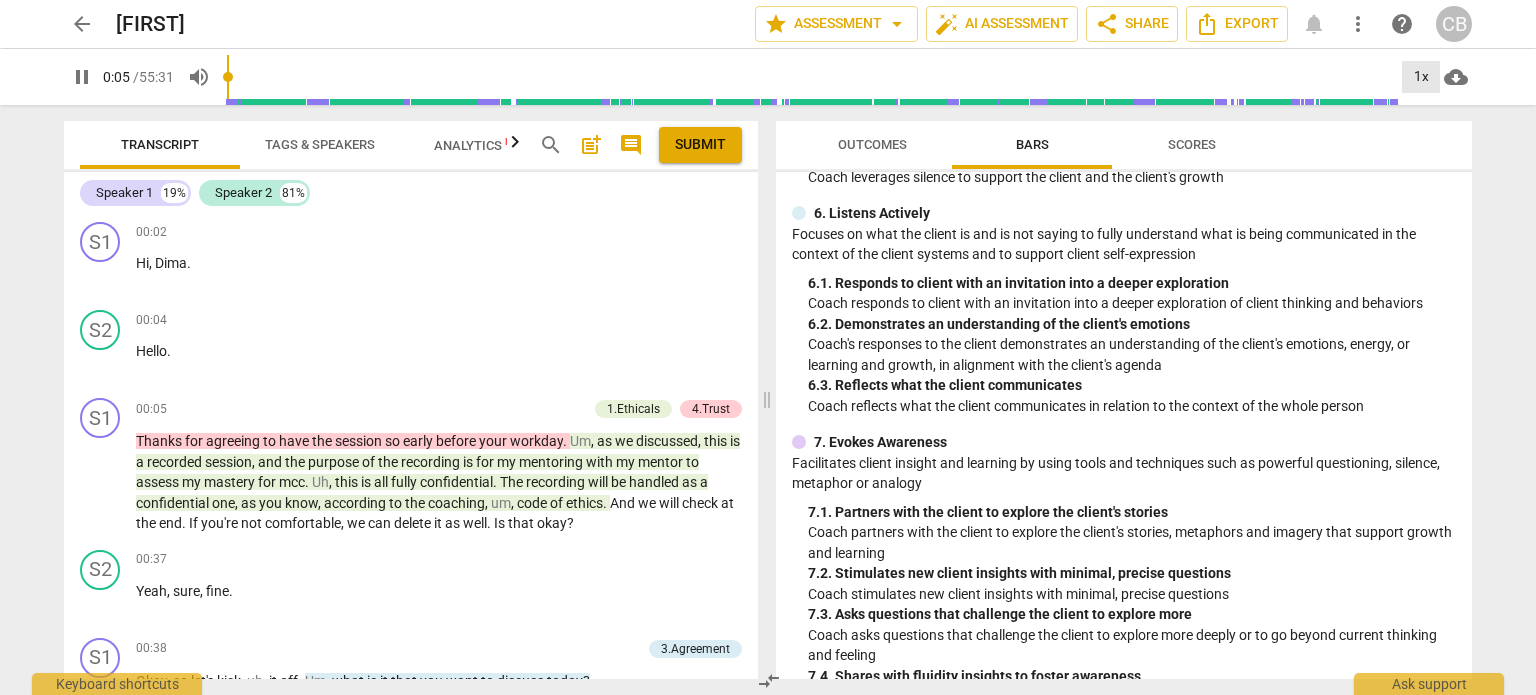 click on "1x" at bounding box center (1421, 77) 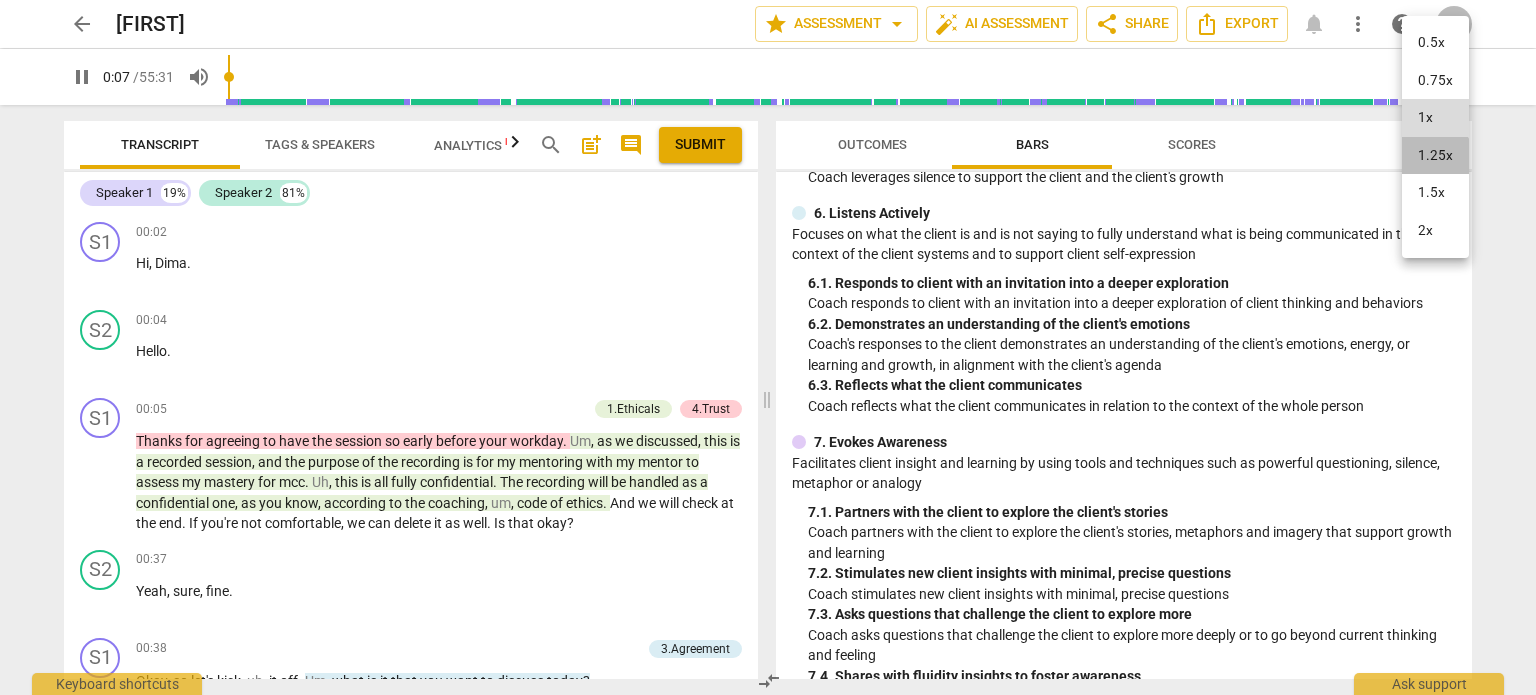 click on "1.25x" at bounding box center (1435, 156) 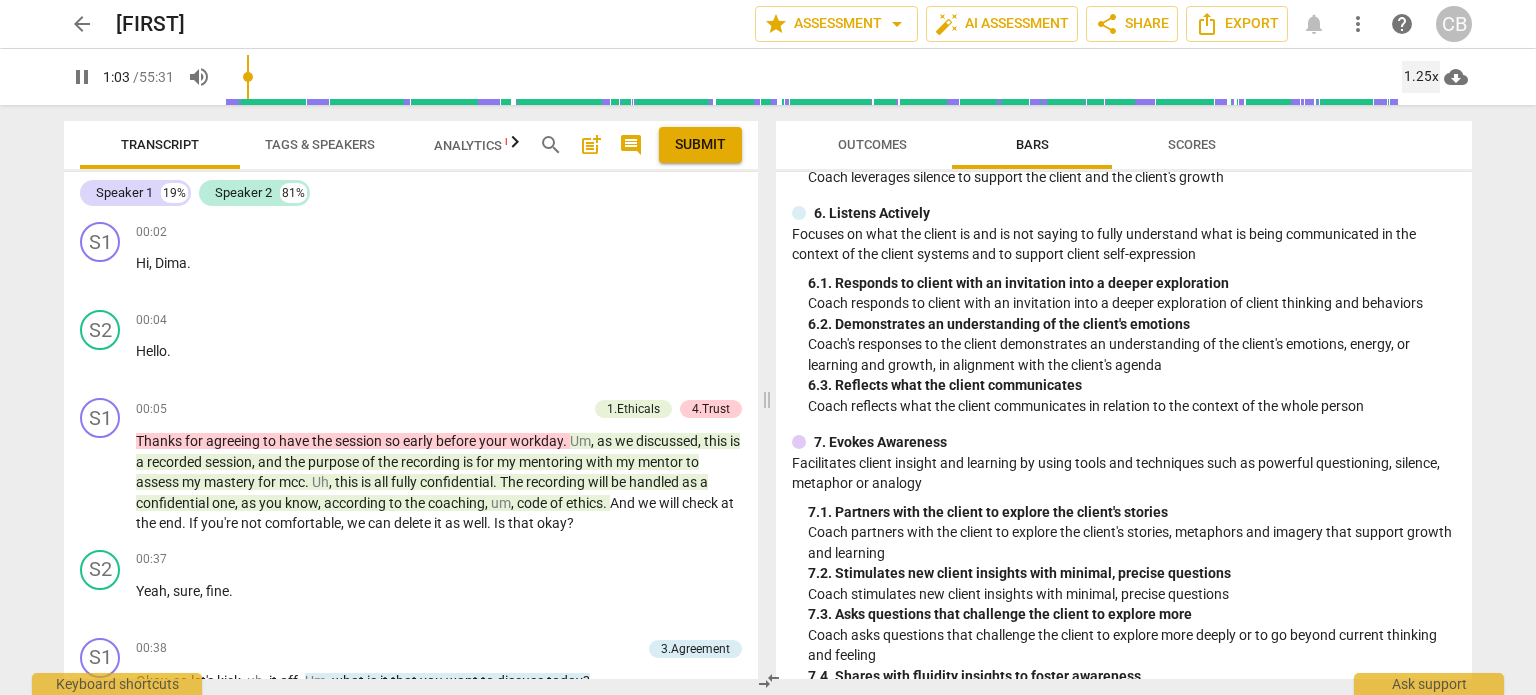 scroll, scrollTop: 544, scrollLeft: 0, axis: vertical 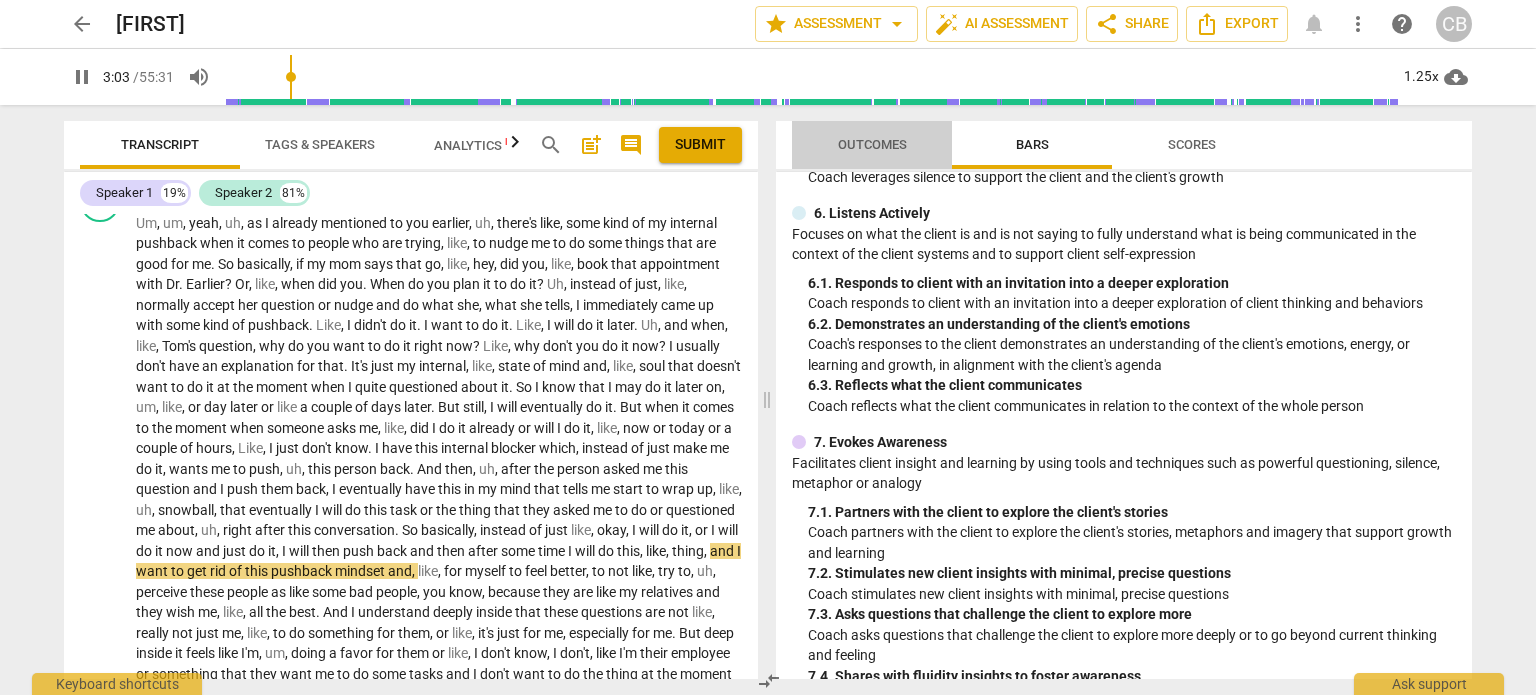 click on "Outcomes" at bounding box center [872, 144] 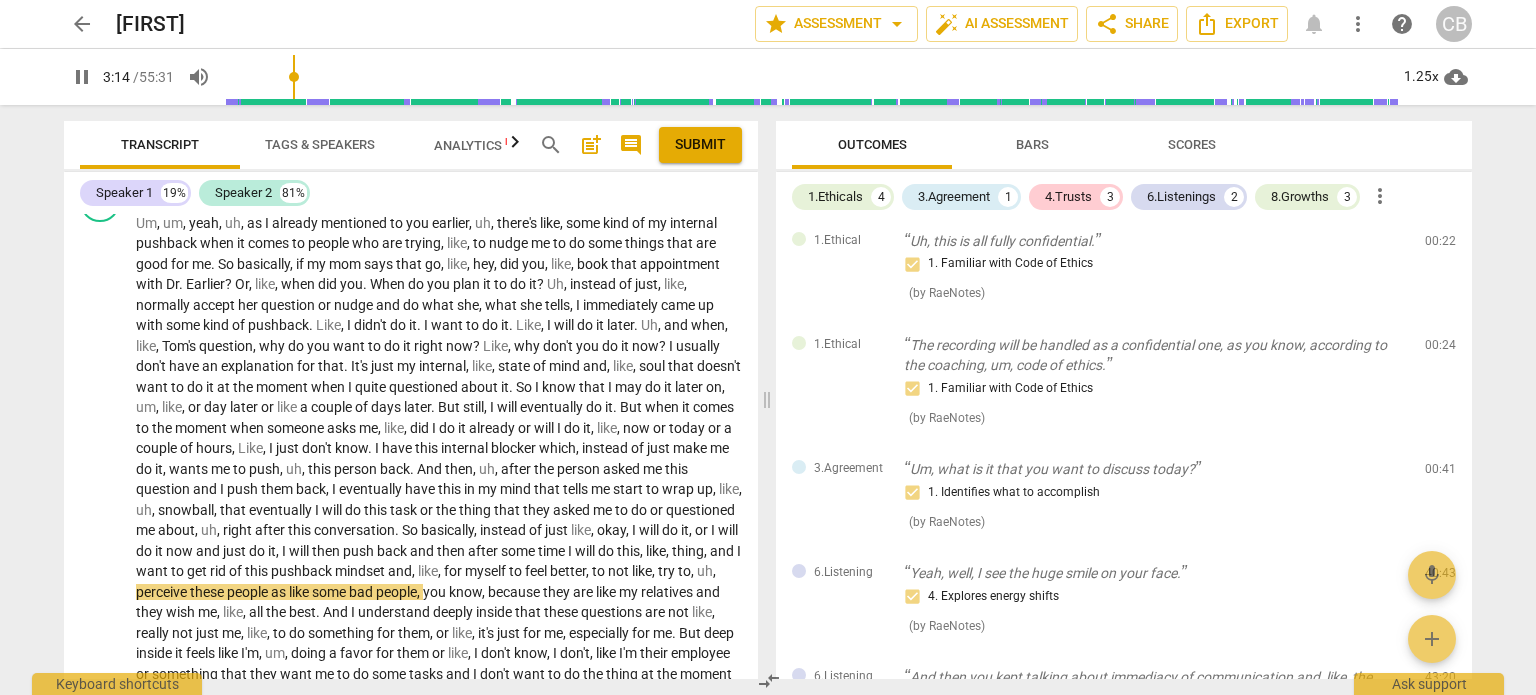 scroll, scrollTop: 252, scrollLeft: 0, axis: vertical 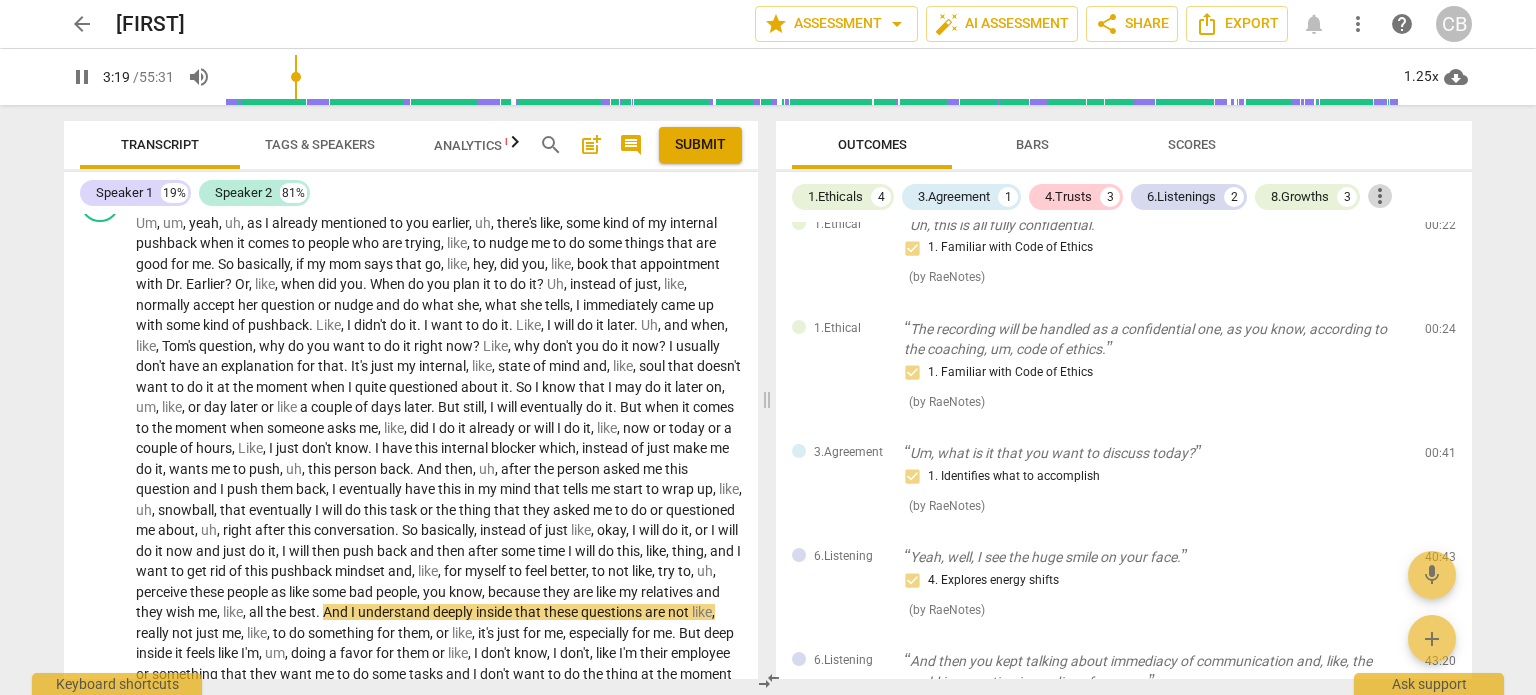 click on "more_vert" at bounding box center (1380, 196) 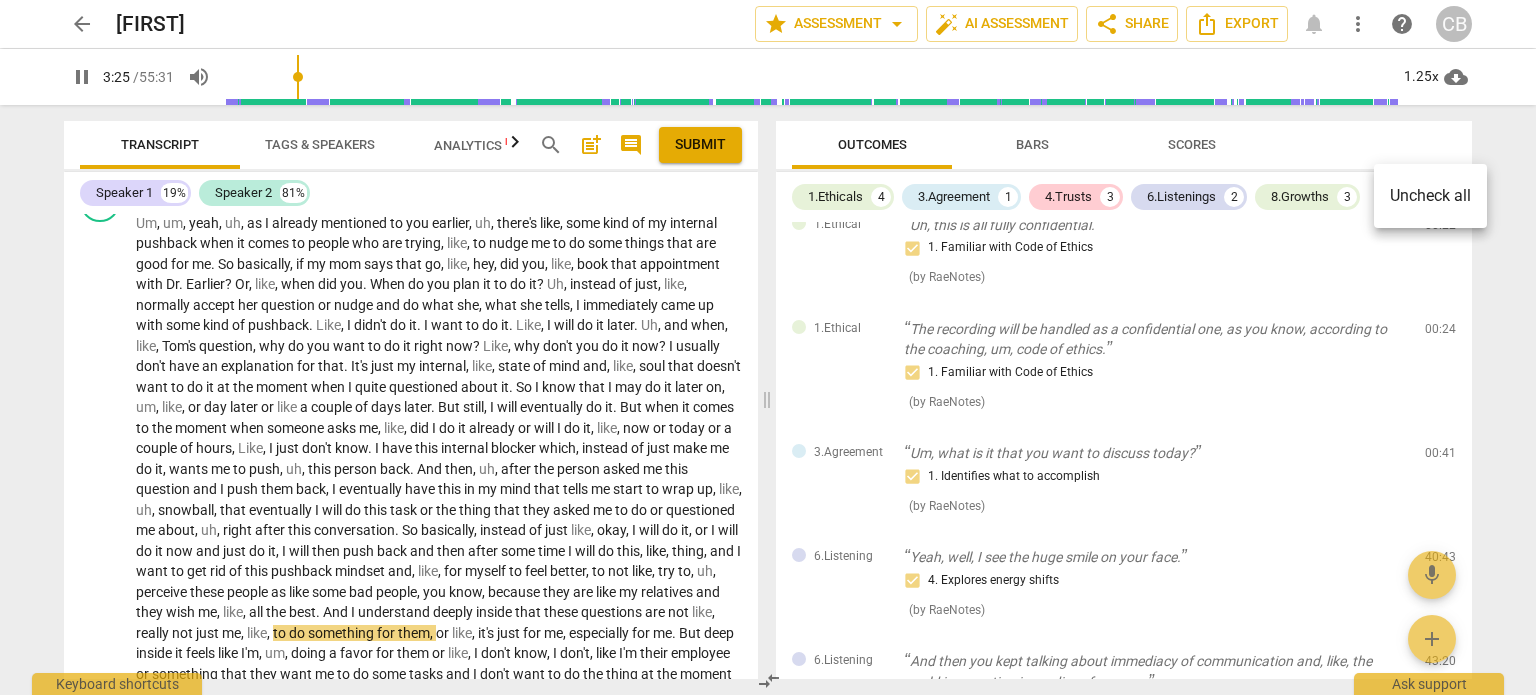 drag, startPoint x: 1466, startPoint y: 341, endPoint x: 1472, endPoint y: 385, distance: 44.407207 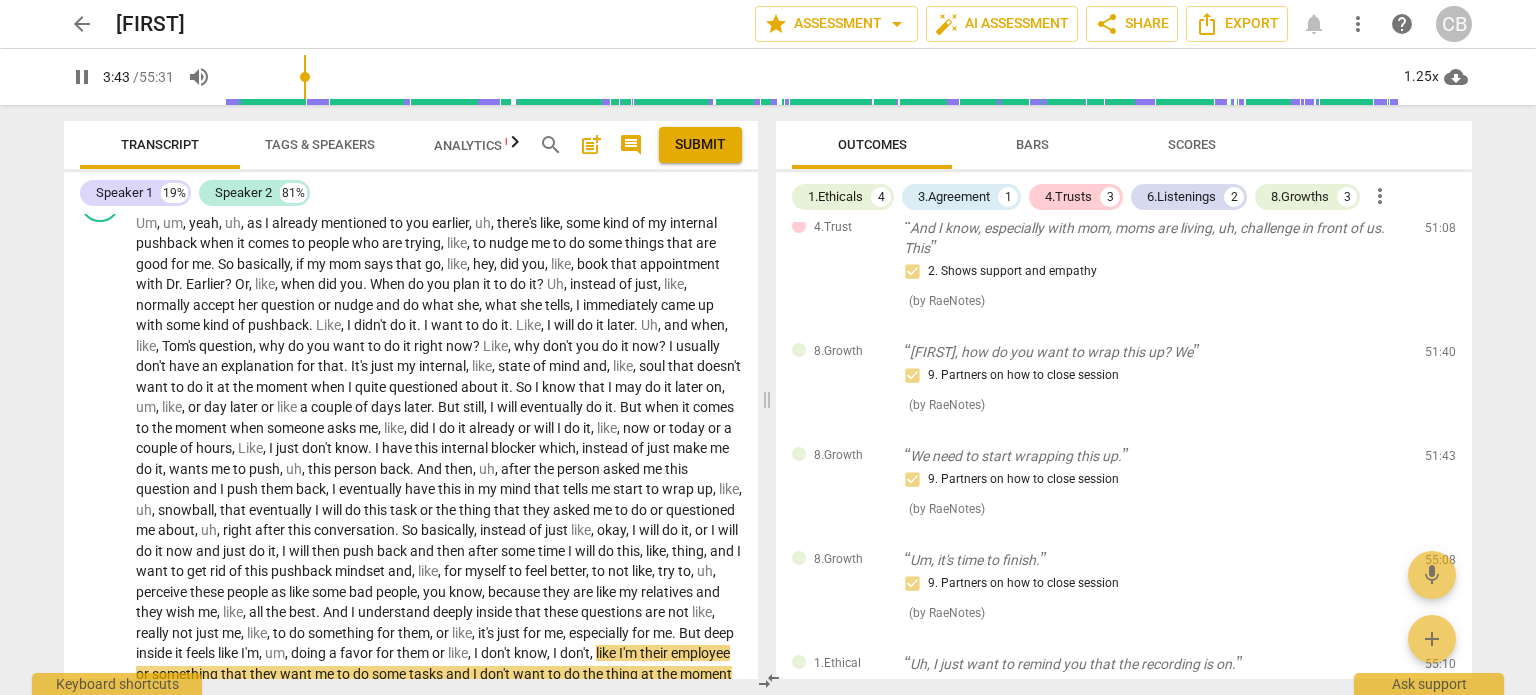 scroll, scrollTop: 915, scrollLeft: 0, axis: vertical 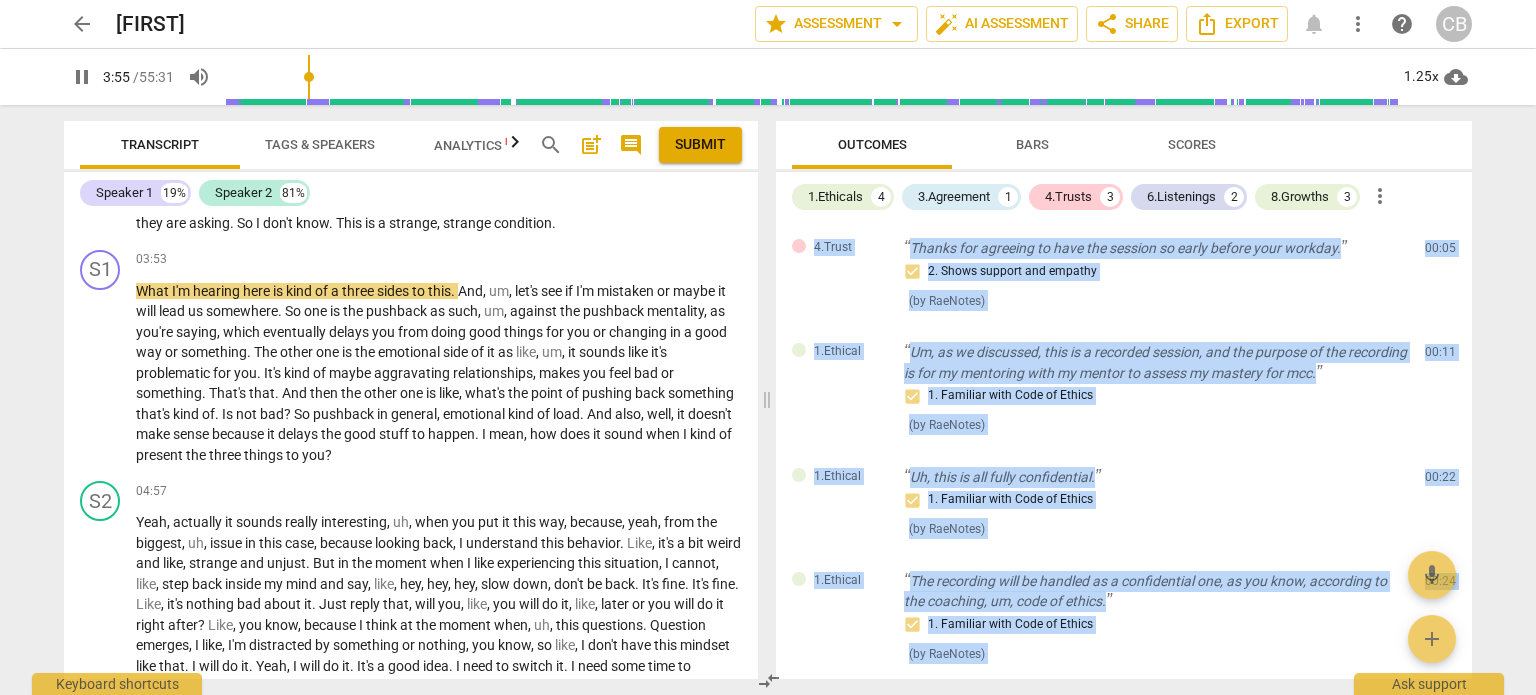 drag, startPoint x: 1239, startPoint y: 603, endPoint x: 775, endPoint y: 243, distance: 587.27844 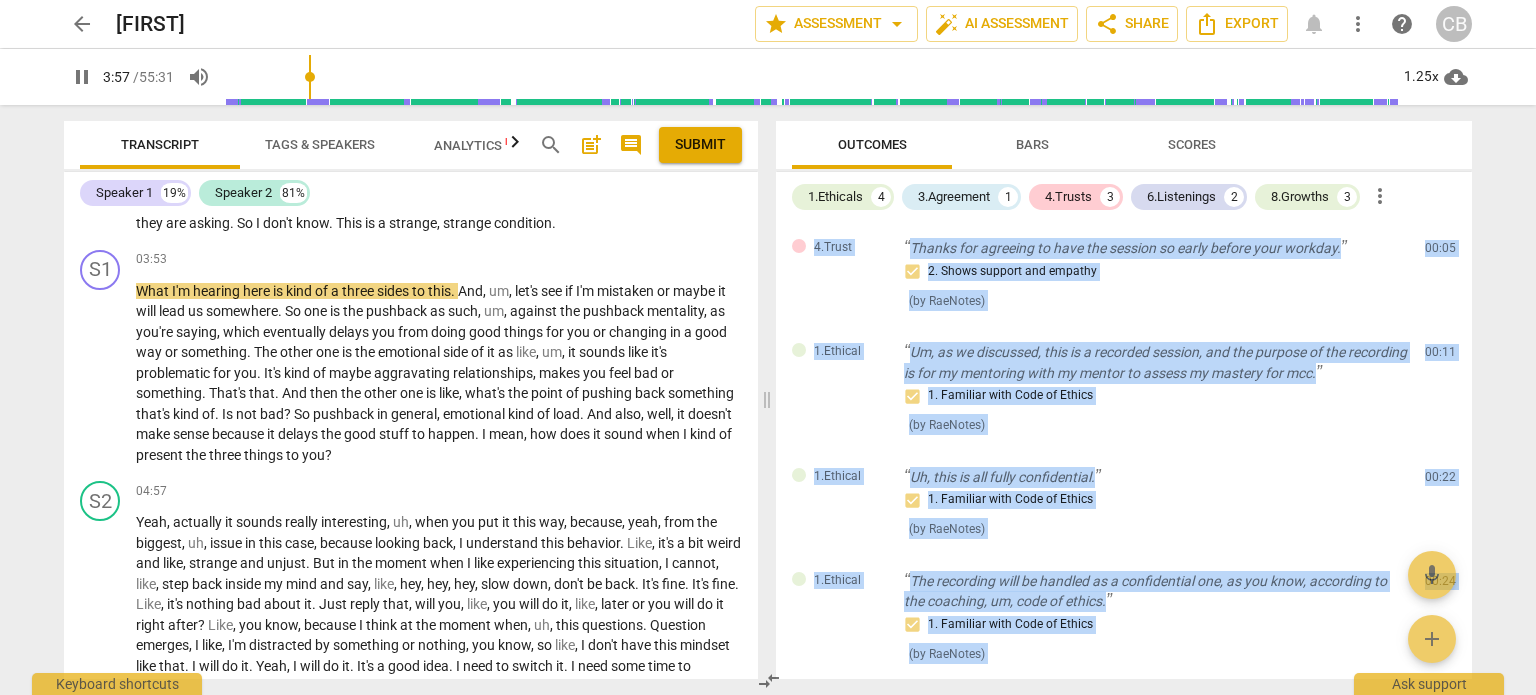 copy on "4.Trust Thanks for agreeing to have the session so early before your workday. 2. Shows support and empathy ( by RaeNotes ) 00:05 edit delete 1.Ethical Um, as we discussed, this is a recorded session, and the purpose of the recording is for my mentoring with my mentor to assess my mastery for mcc. 1. Familiar with Code of Ethics ( by RaeNotes ) 00:11 edit delete 1.Ethical Uh, this is all fully confidential. 1. Familiar with Code of Ethics ( by RaeNotes ) 00:22 edit delete 1.Ethical The recording will be handled as a confidential one, as you know, according to the coaching, um, code of ethics. 1. Familiar with Code of Ethics ( by RaeNotes ) 00:24 edit delete 3.Agreement Um, what is it that you want to discuss today? 1. Identifies what to accomplish ( by RaeNotes ) 00:41 edit delete 6.Listening Yeah, well, I see the huge smile on your face. 4. Explores energy shifts ( by RaeNotes ) 40:43 edit delete 6.Listening And then you kept talking about immediacy of communication and, like, the world is expecting immedi..." 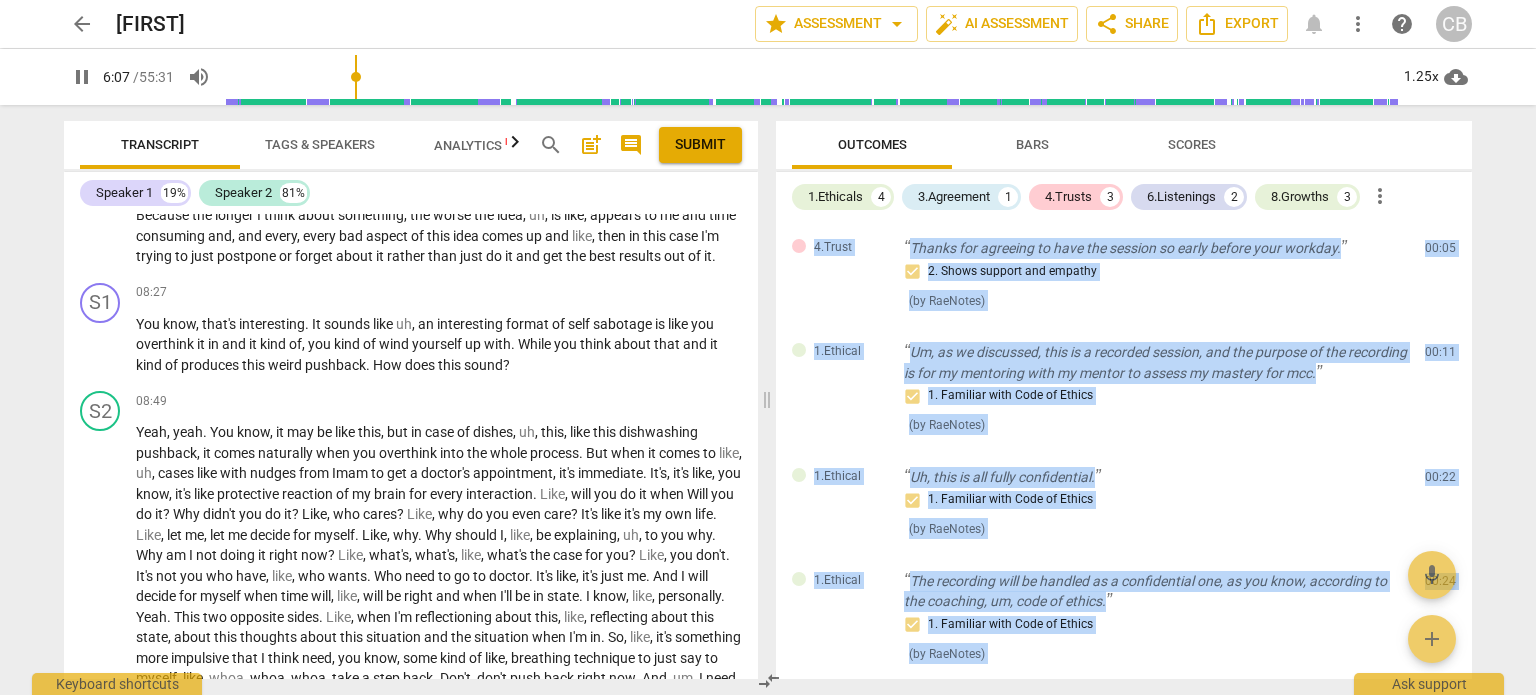 scroll, scrollTop: 1812, scrollLeft: 0, axis: vertical 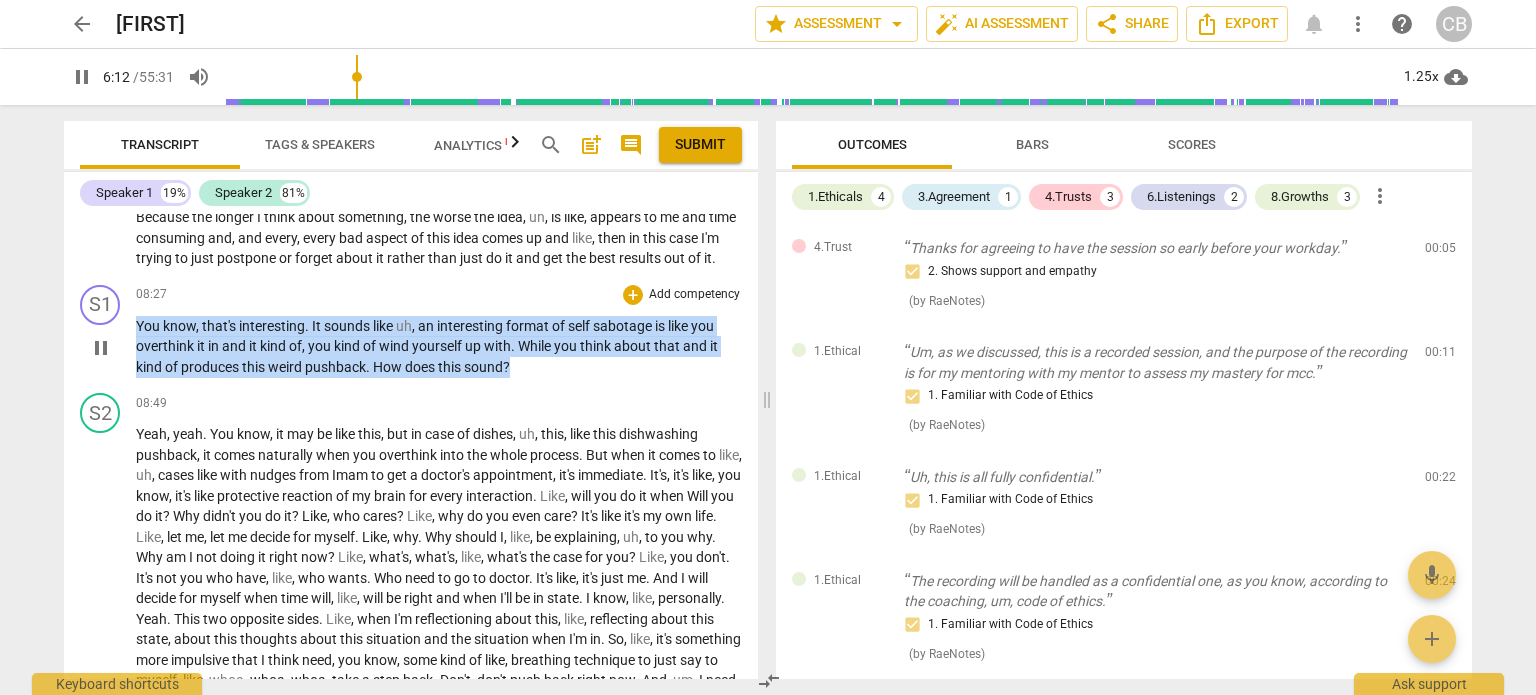 drag, startPoint x: 519, startPoint y: 407, endPoint x: 129, endPoint y: 365, distance: 392.255 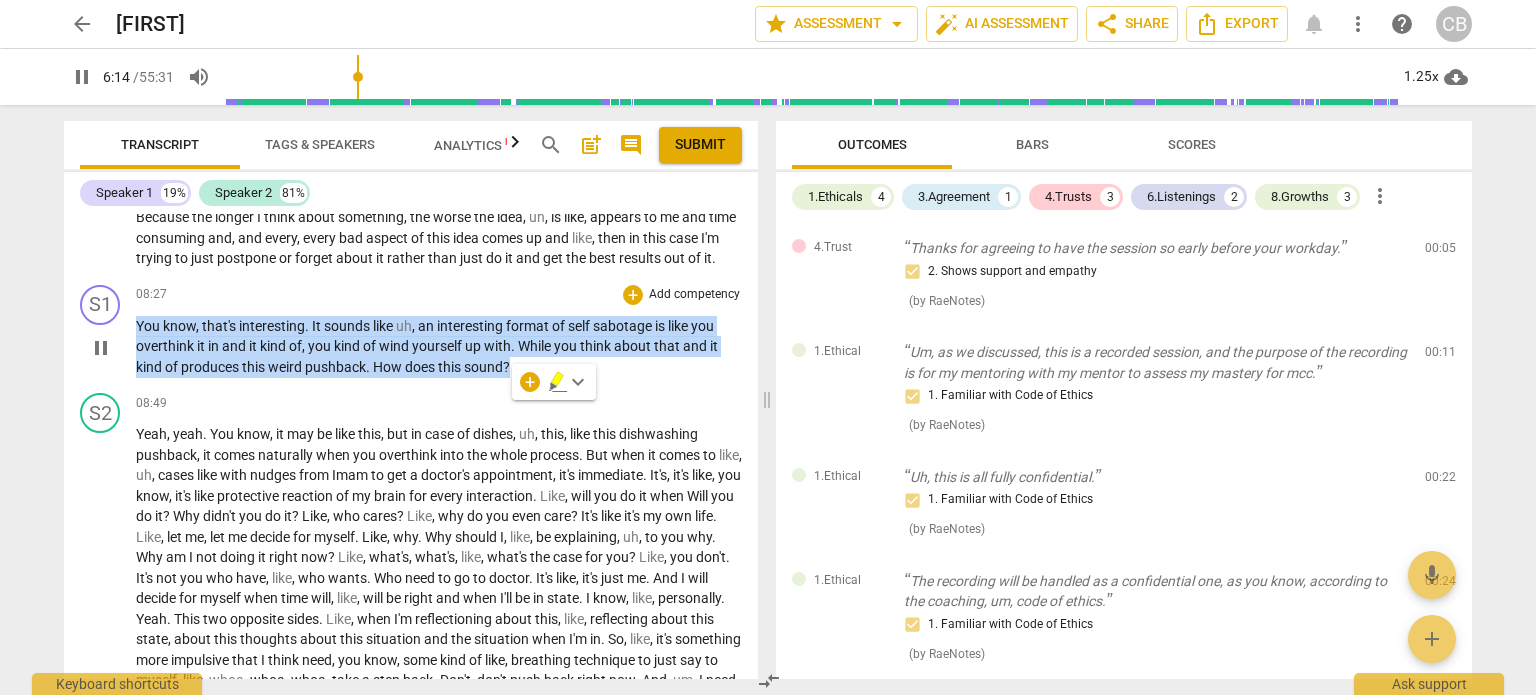 copy on "You   know ,   that's   interesting .   It   sounds   like   uh ,   an   interesting   format   of   self   sabotage   is   like   you   overthink   it   in   and   it   kind   of ,   you   kind   of   wind   yourself   up   with .   While   you   think   about   that   and   it   kind   of   produces   this   weird   pushback .   How   does   this   sound ?" 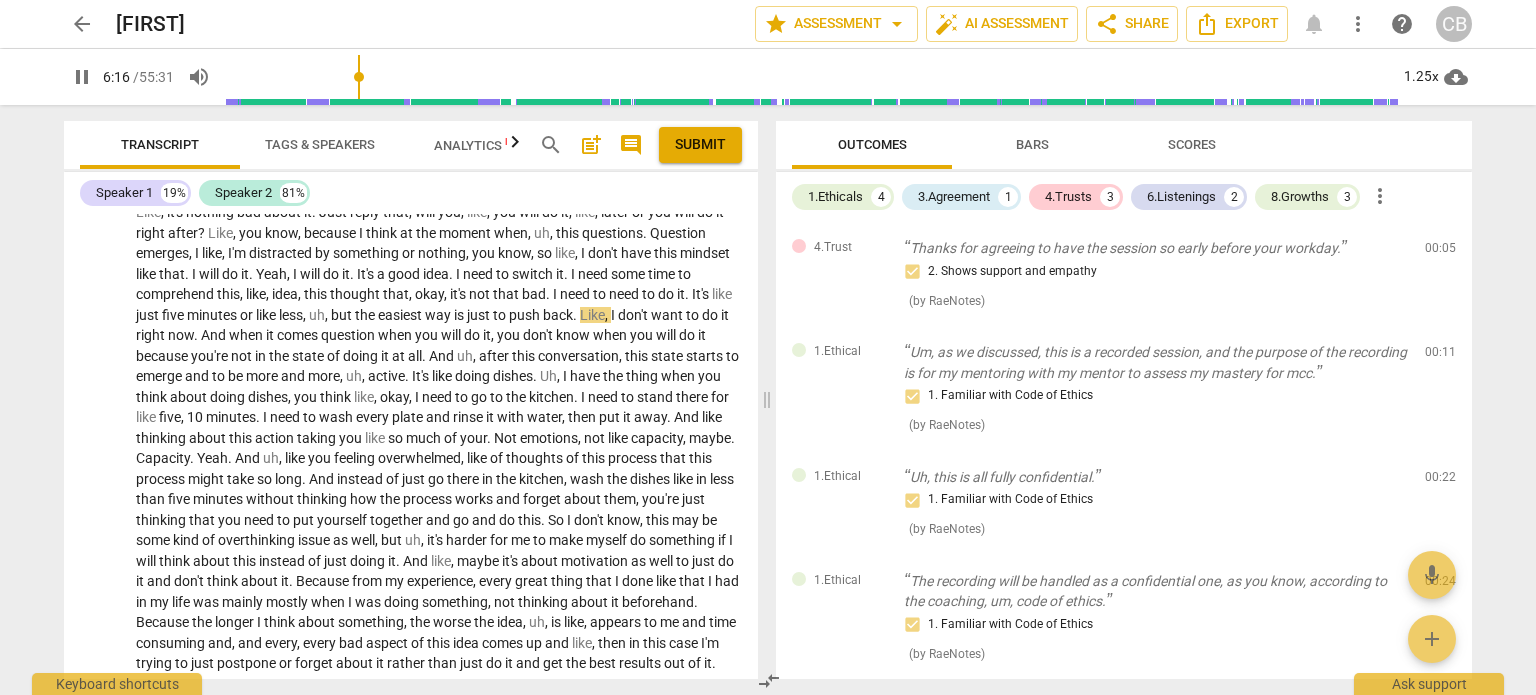 scroll, scrollTop: 1401, scrollLeft: 0, axis: vertical 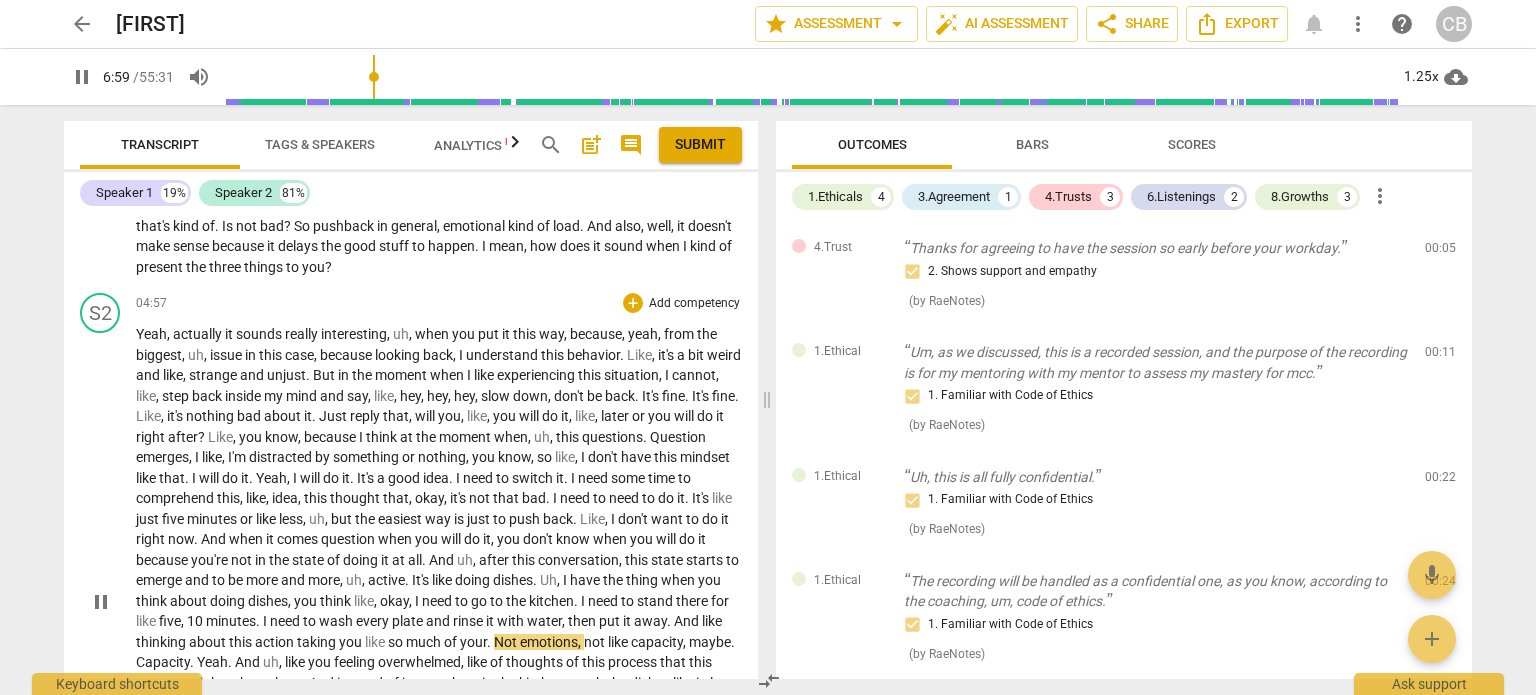 click on "Yeah" at bounding box center [151, 334] 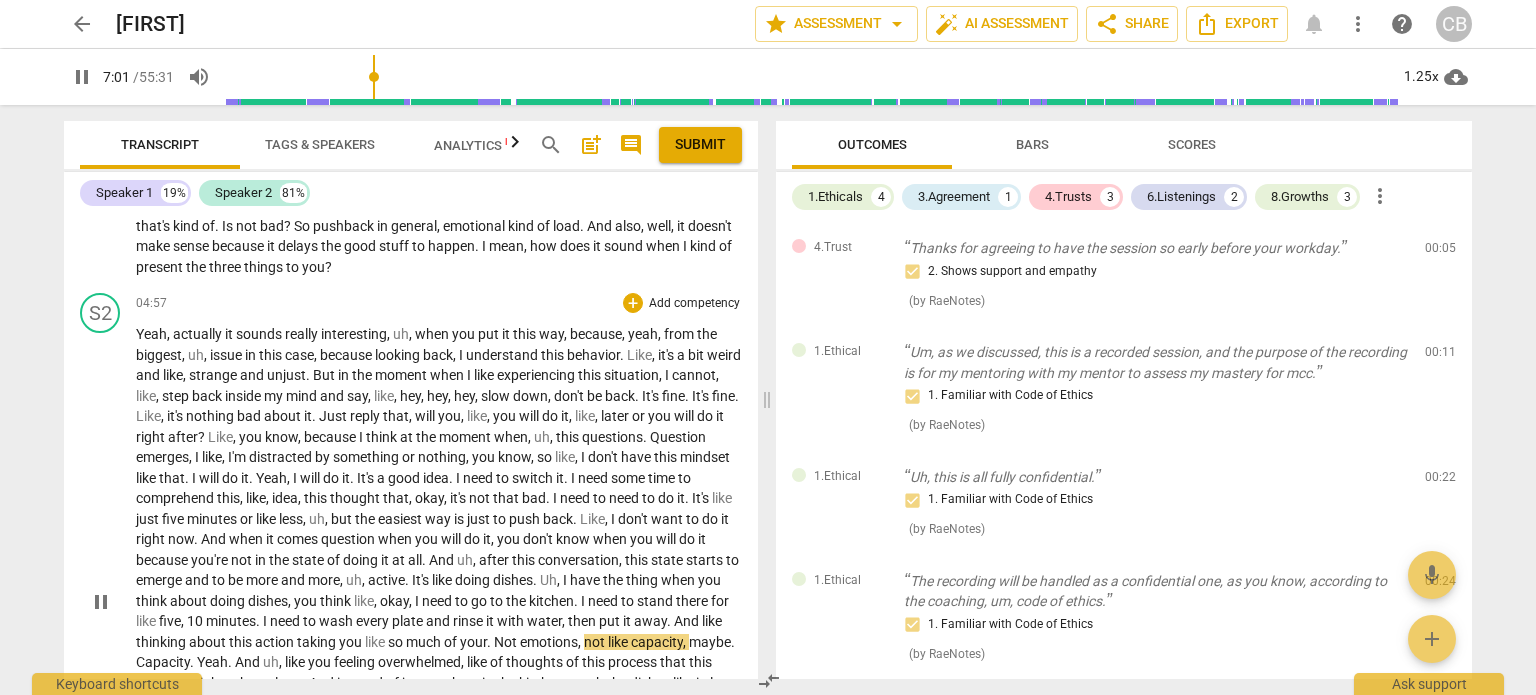 click on "Yeah" at bounding box center [151, 334] 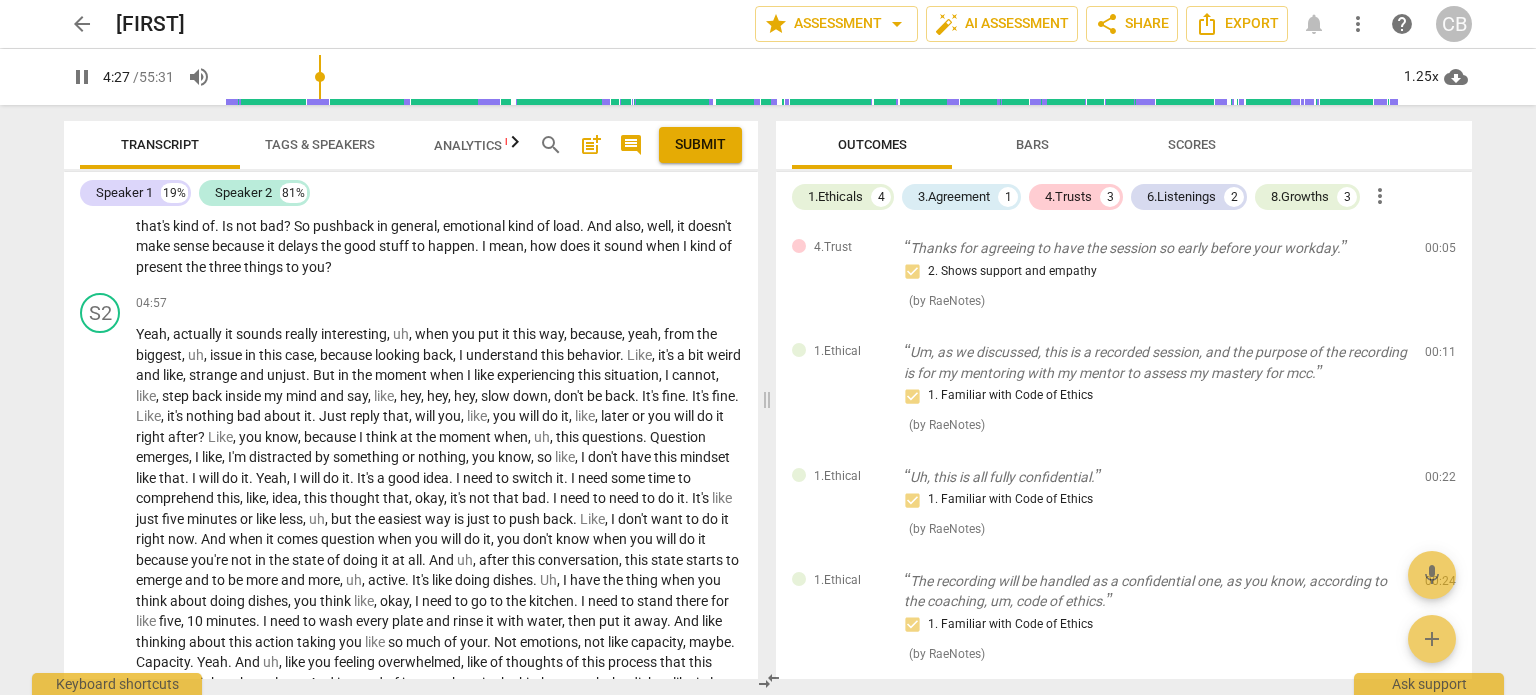 click at bounding box center (811, 77) 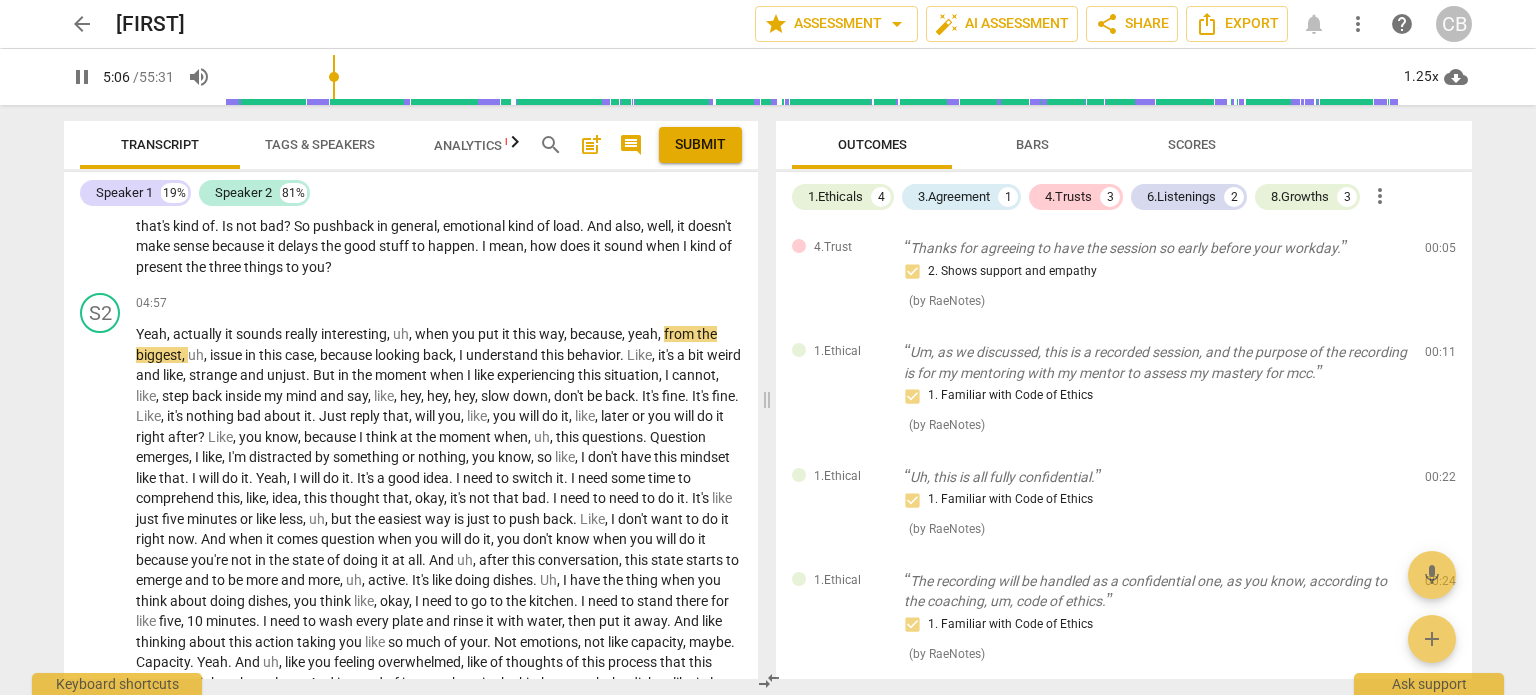 click at bounding box center [811, 77] 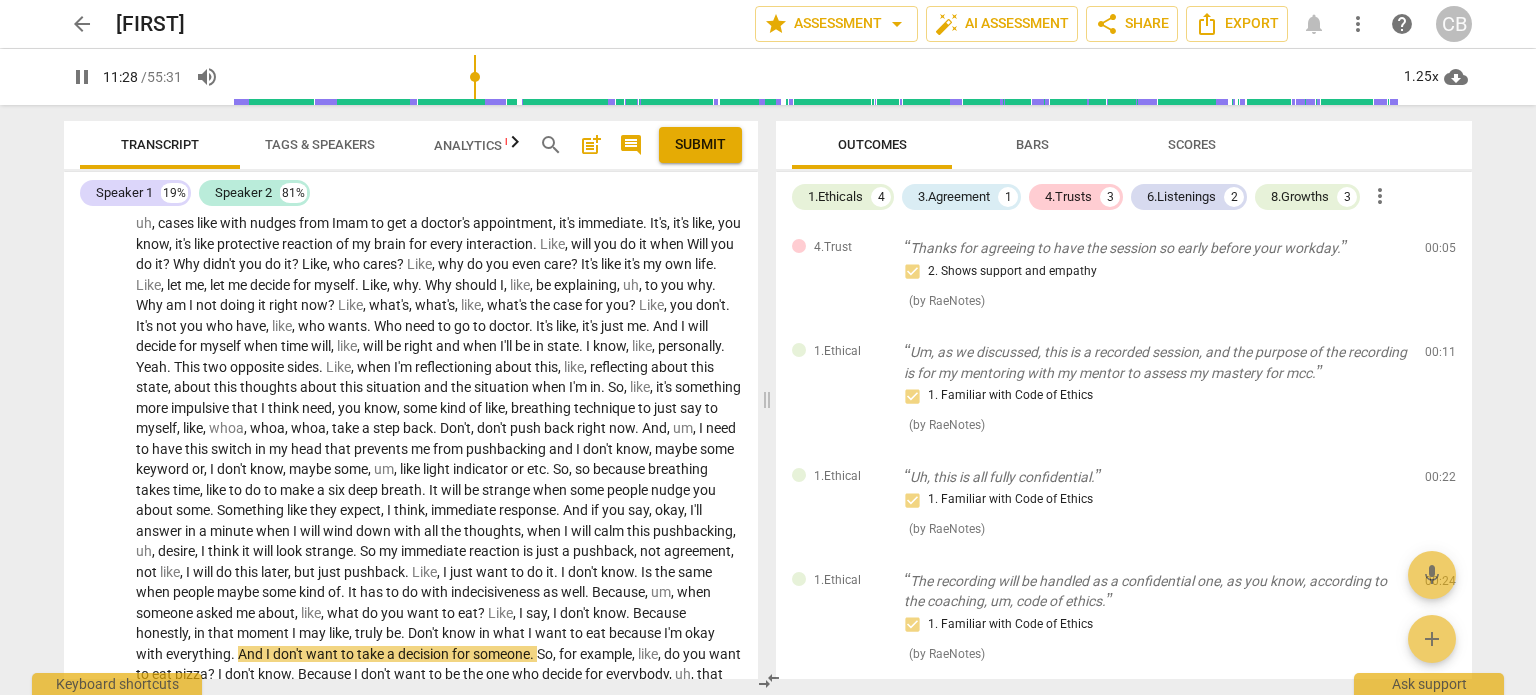 scroll, scrollTop: 2536, scrollLeft: 0, axis: vertical 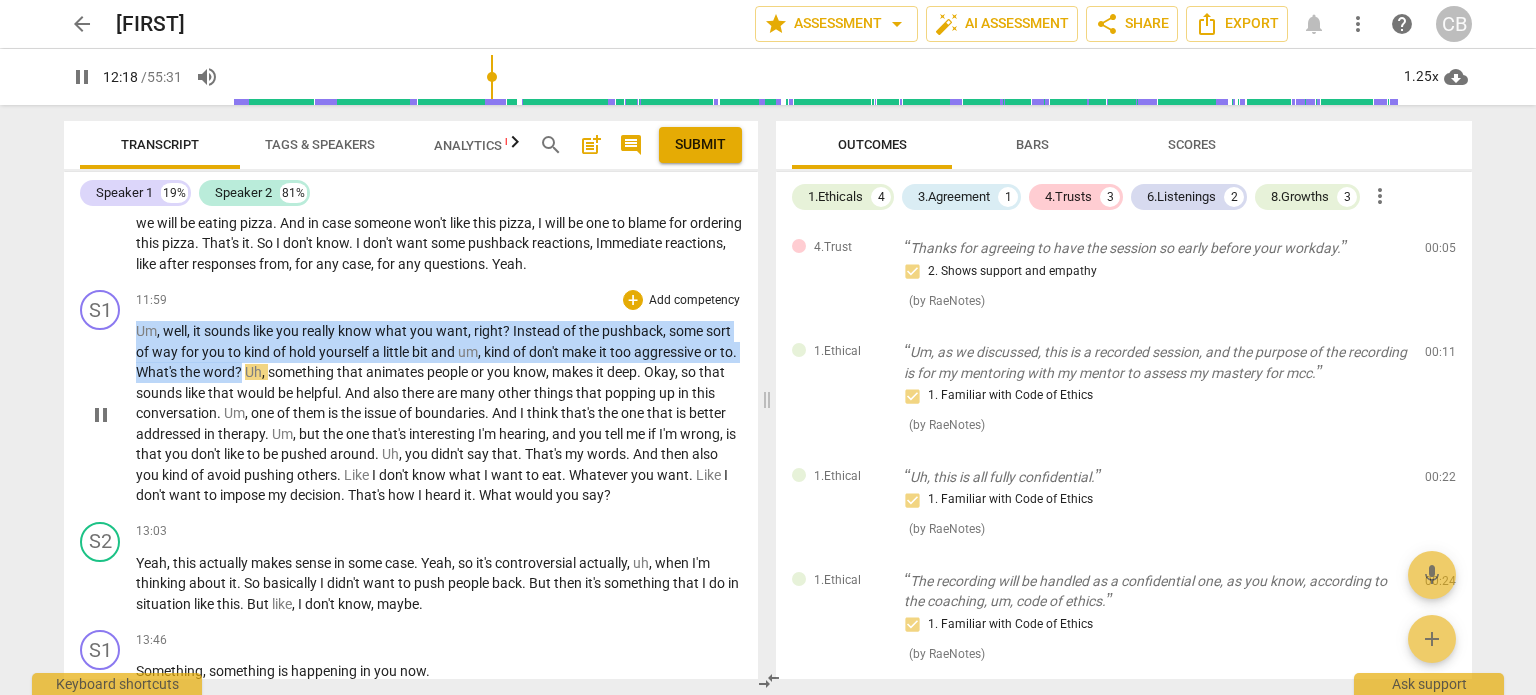 drag, startPoint x: 260, startPoint y: 431, endPoint x: 135, endPoint y: 399, distance: 129.031 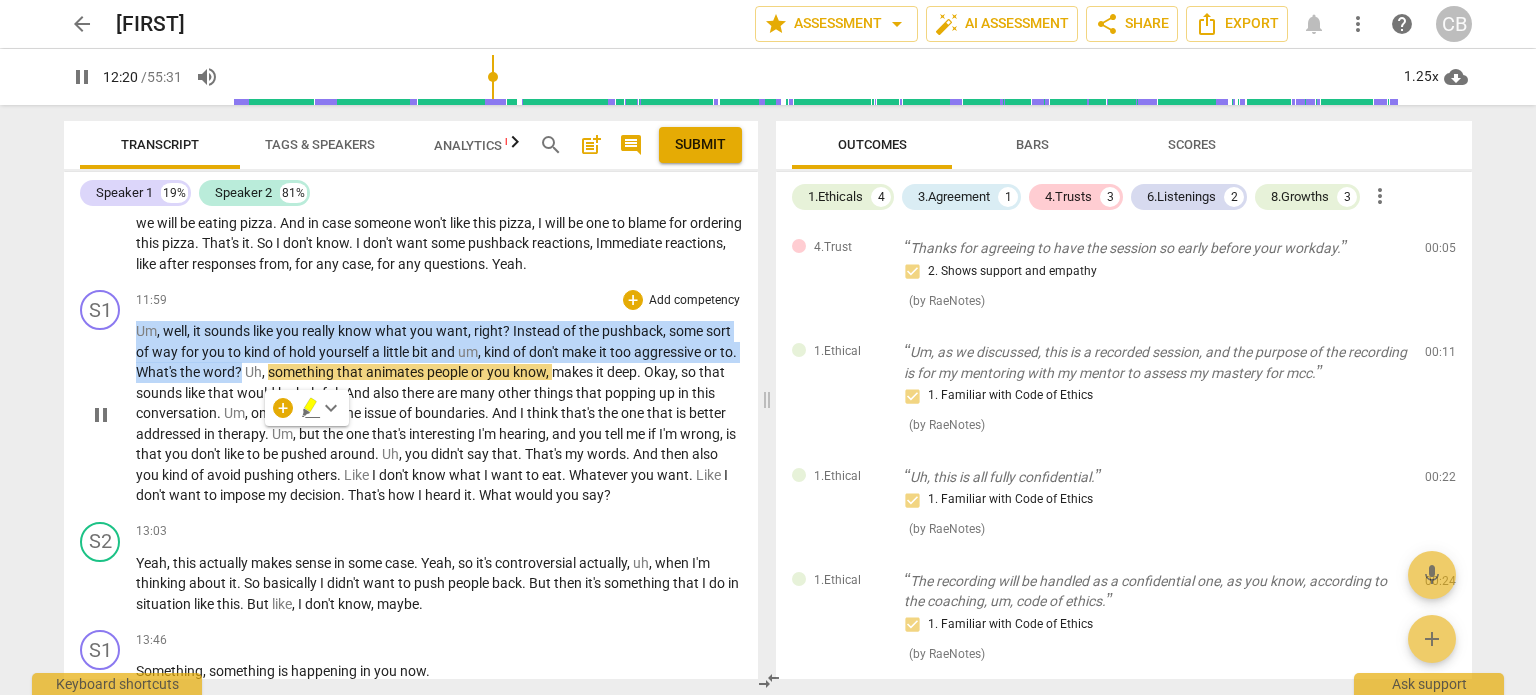 copy on "Um ,   well ,   it   sounds   like   you   really   know   what   you   want ,   right ?   Instead   of   the   pushback ,   some   sort   of   way   for   you   to   kind   of   hold   yourself   a   little   bit   and   um ,   kind   of   don't   make   it   too   aggressive   or   to .   What's   the   word ?" 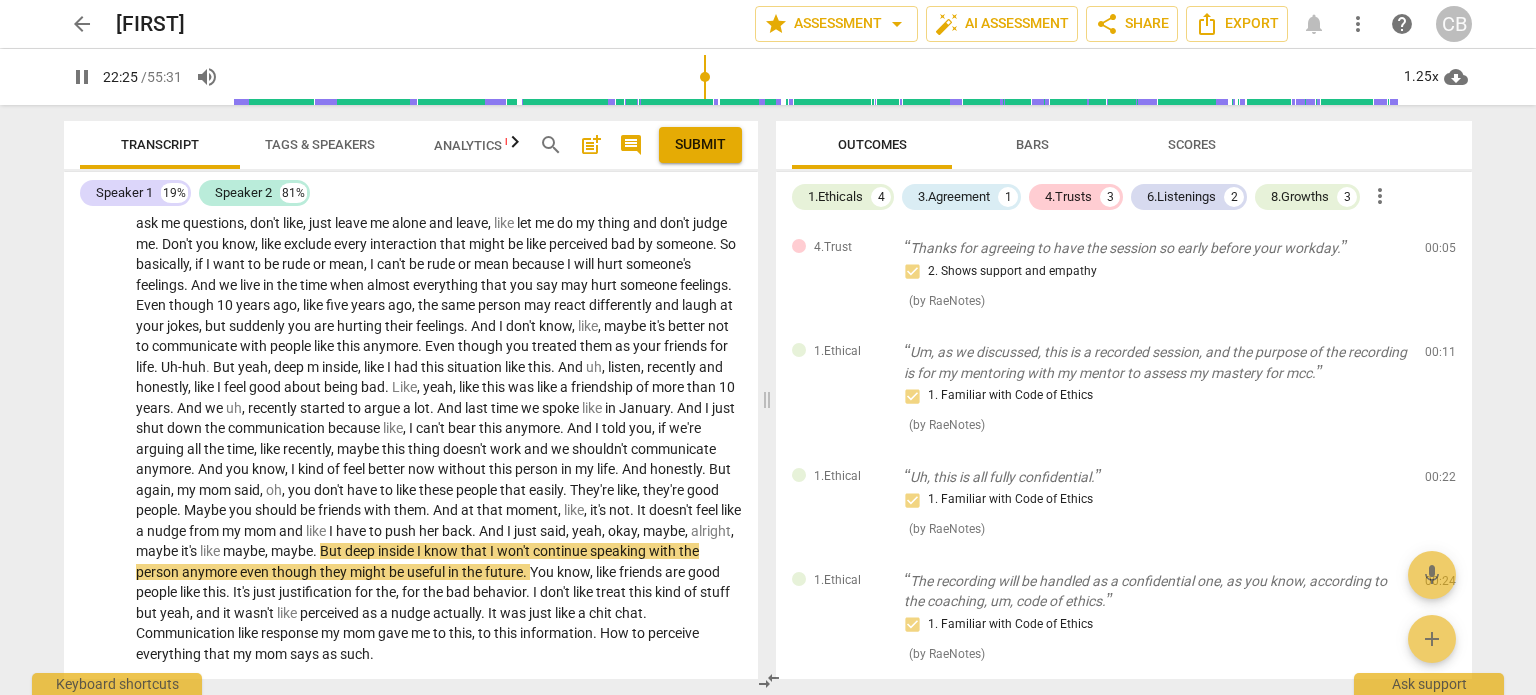 scroll, scrollTop: 4945, scrollLeft: 0, axis: vertical 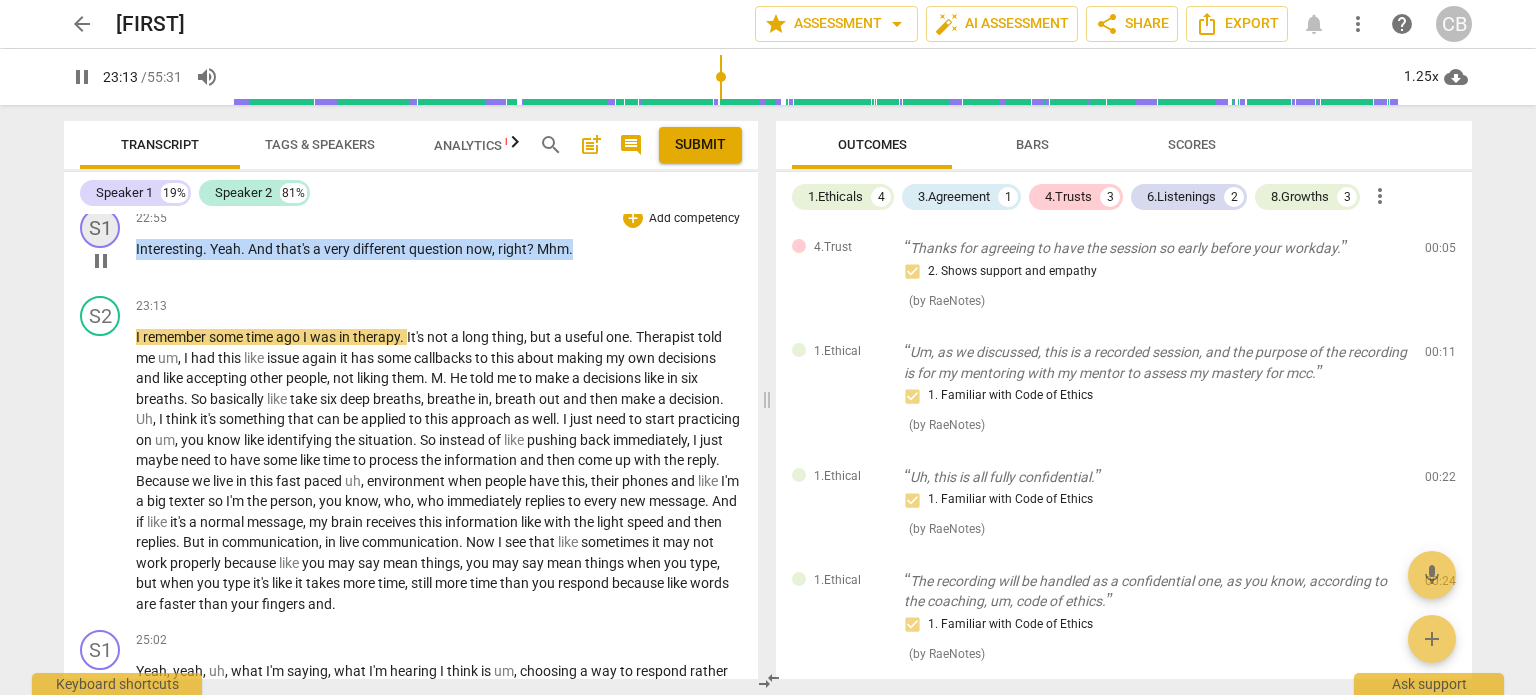 drag, startPoint x: 600, startPoint y: 348, endPoint x: 118, endPoint y: 336, distance: 482.14935 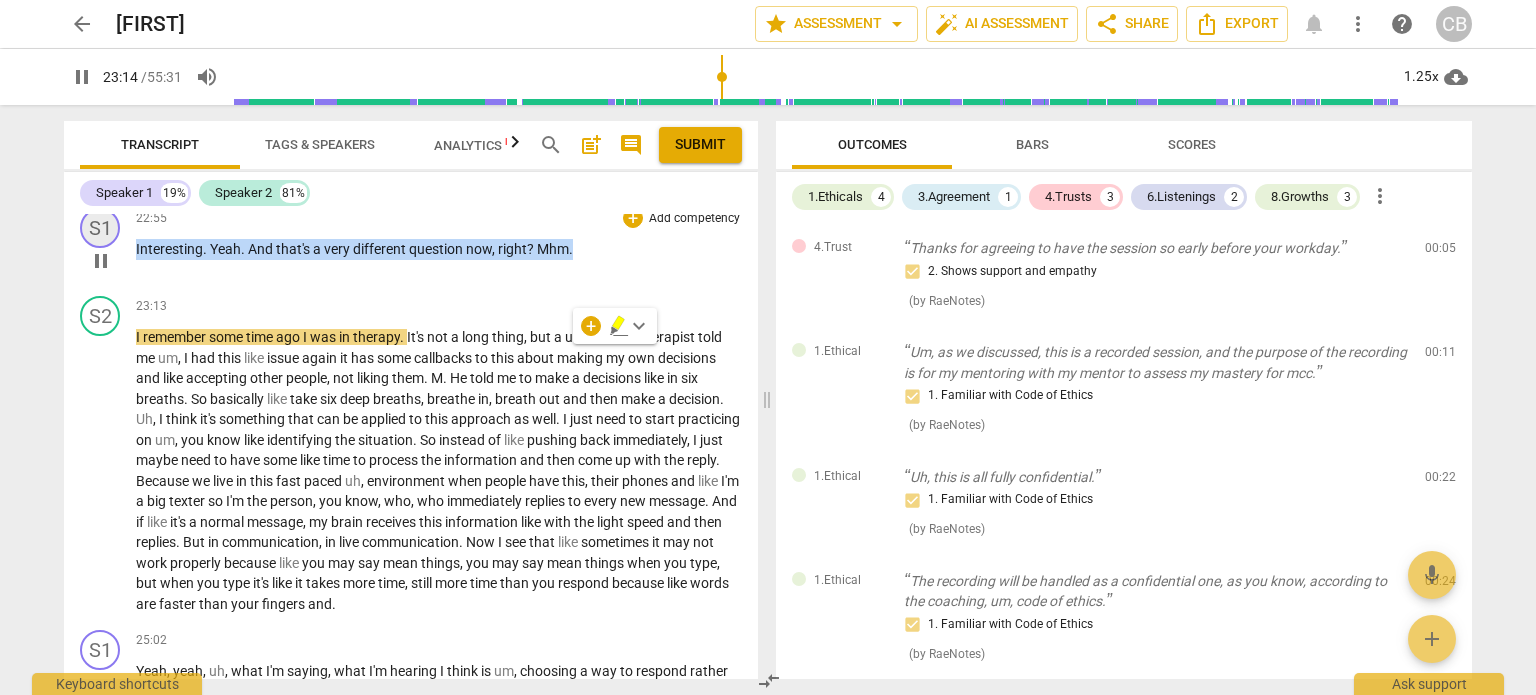 copy on "Interesting .   Yeah .   And   that's   a   very   different   question   now ,   right ?   Mhm ." 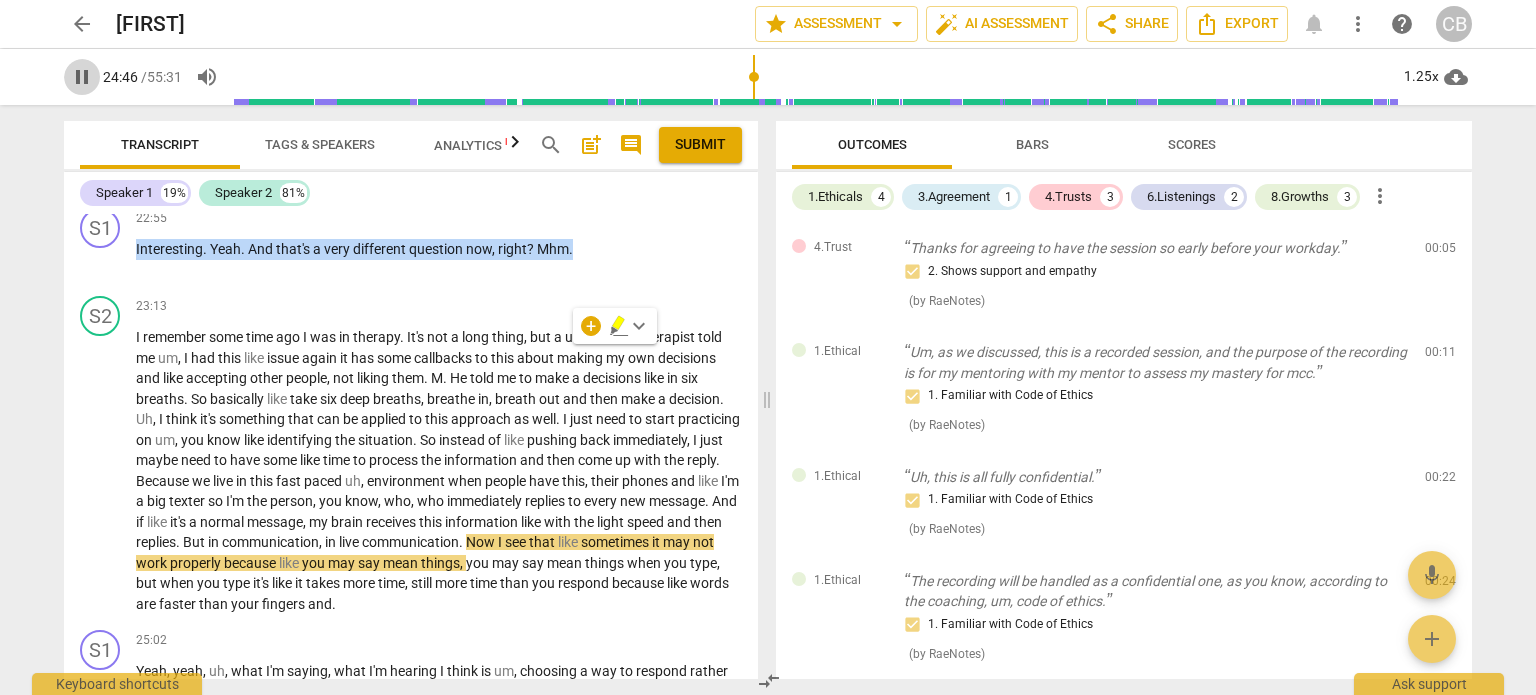 click on "pause" at bounding box center (82, 77) 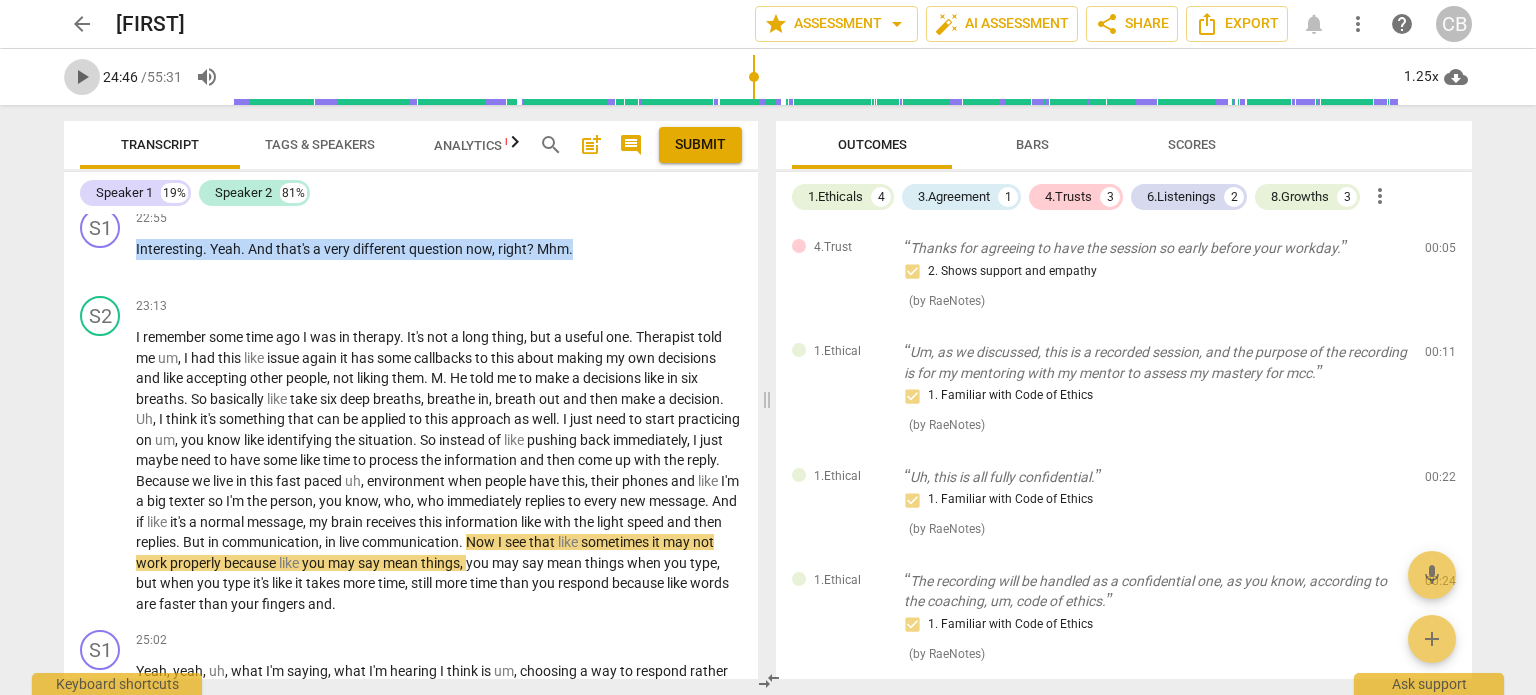 click on "play_arrow" at bounding box center (82, 77) 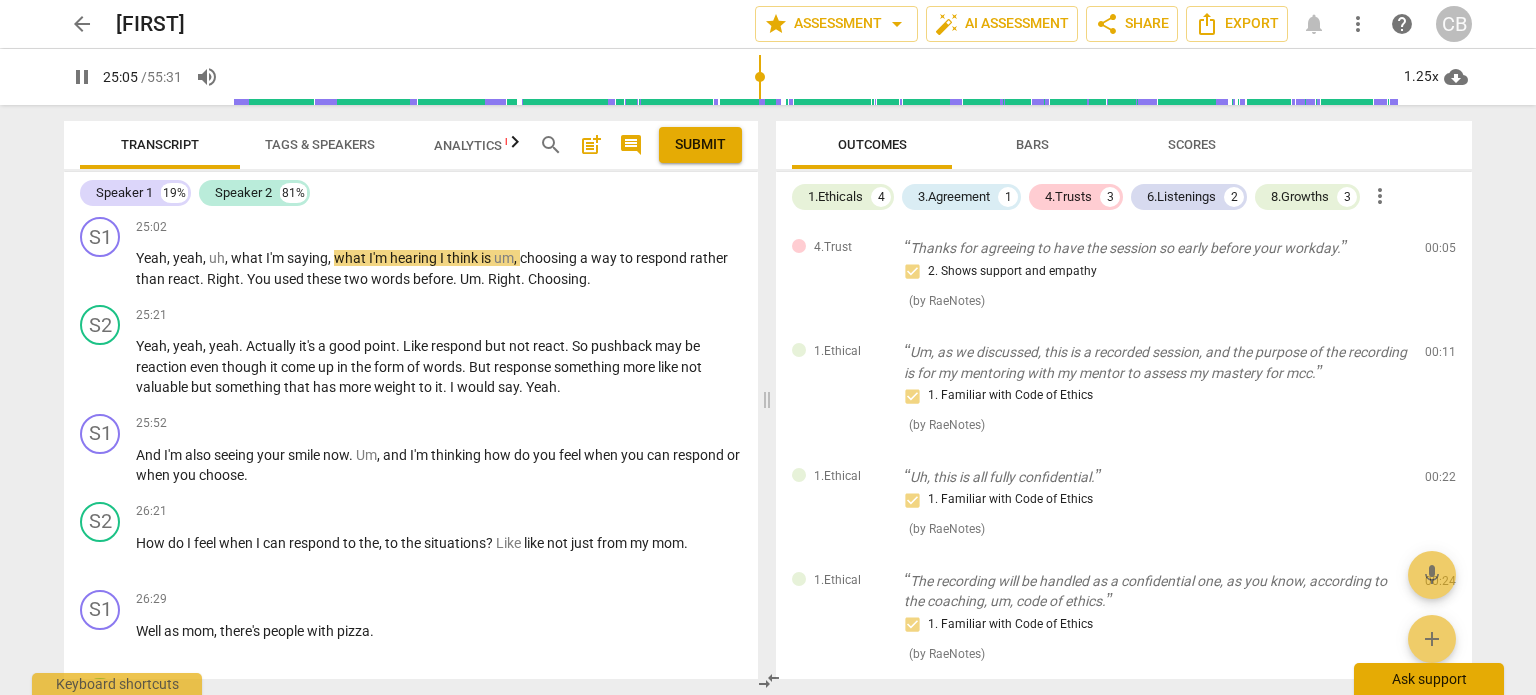 scroll, scrollTop: 5356, scrollLeft: 0, axis: vertical 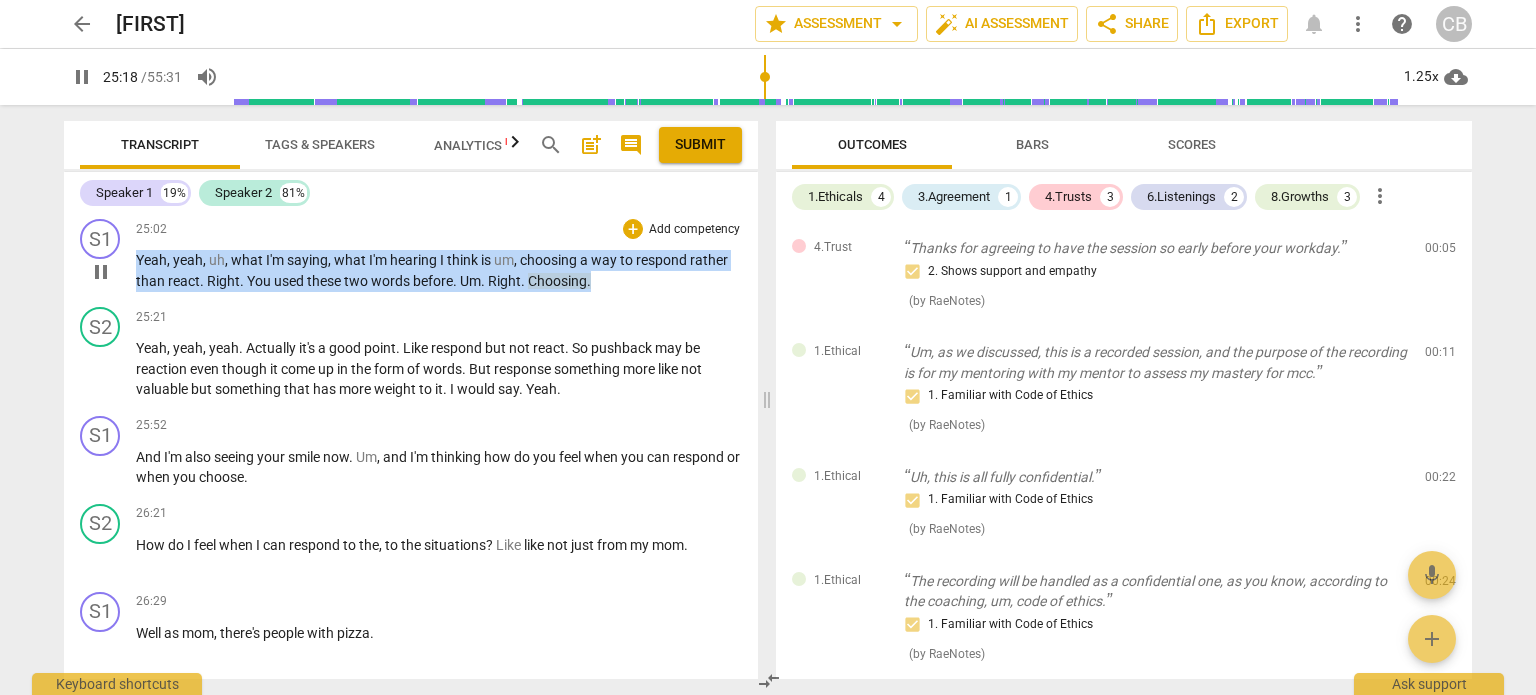 drag, startPoint x: 614, startPoint y: 392, endPoint x: 132, endPoint y: 369, distance: 482.54843 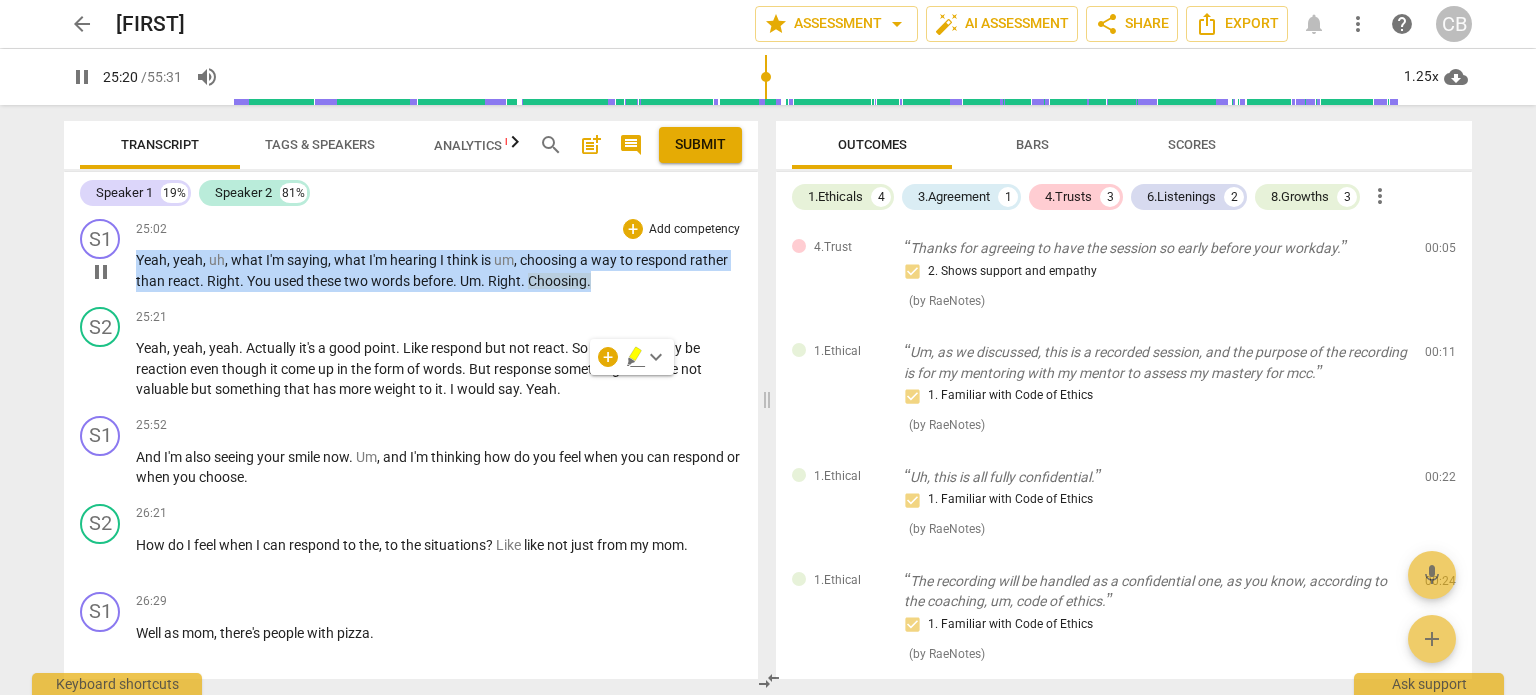 copy on "Yeah ,   yeah ,   uh ,   what   I'm   saying ,   what   I'm   hearing   I   think   is   um ,   choosing   a   way   to   respond   rather   than   react .   Right .   You   used   these   two   words   before .   Um .   Right .   Choosing ." 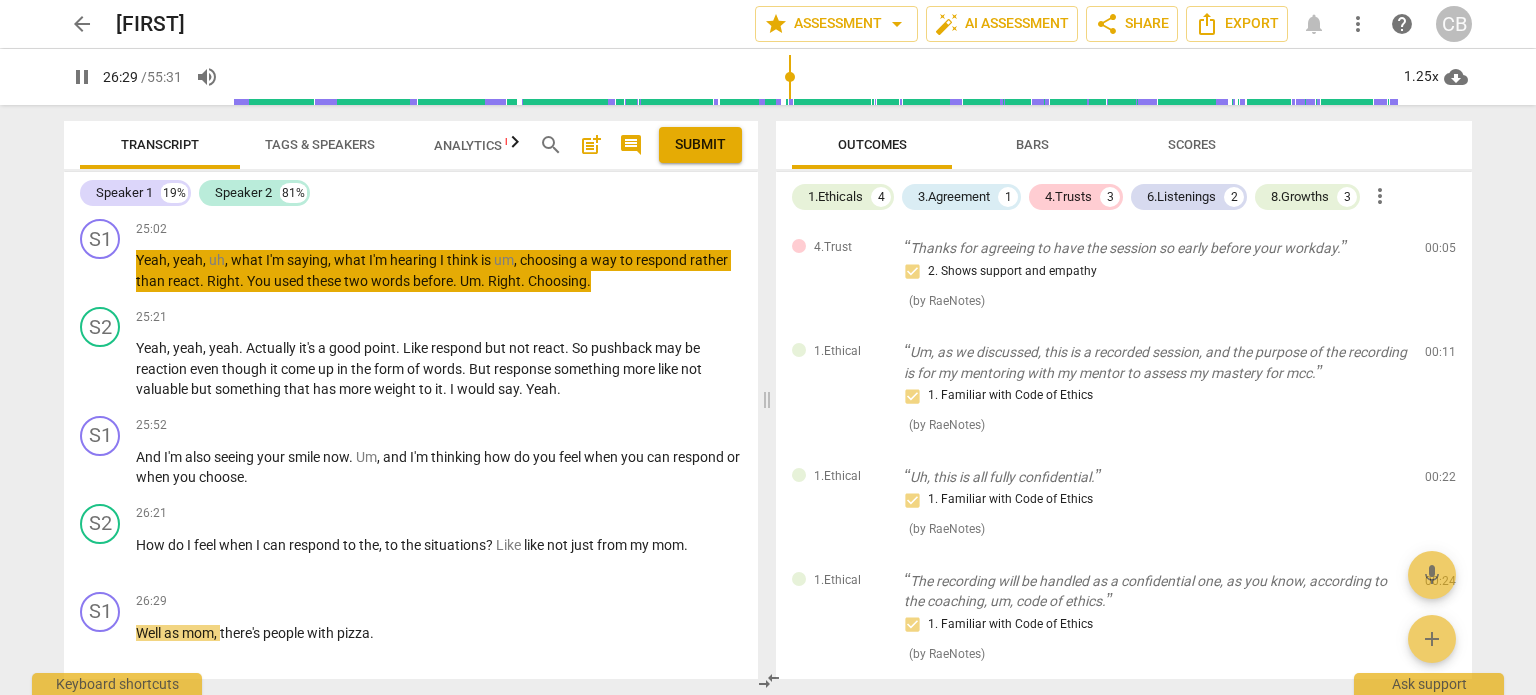 scroll, scrollTop: 5868, scrollLeft: 0, axis: vertical 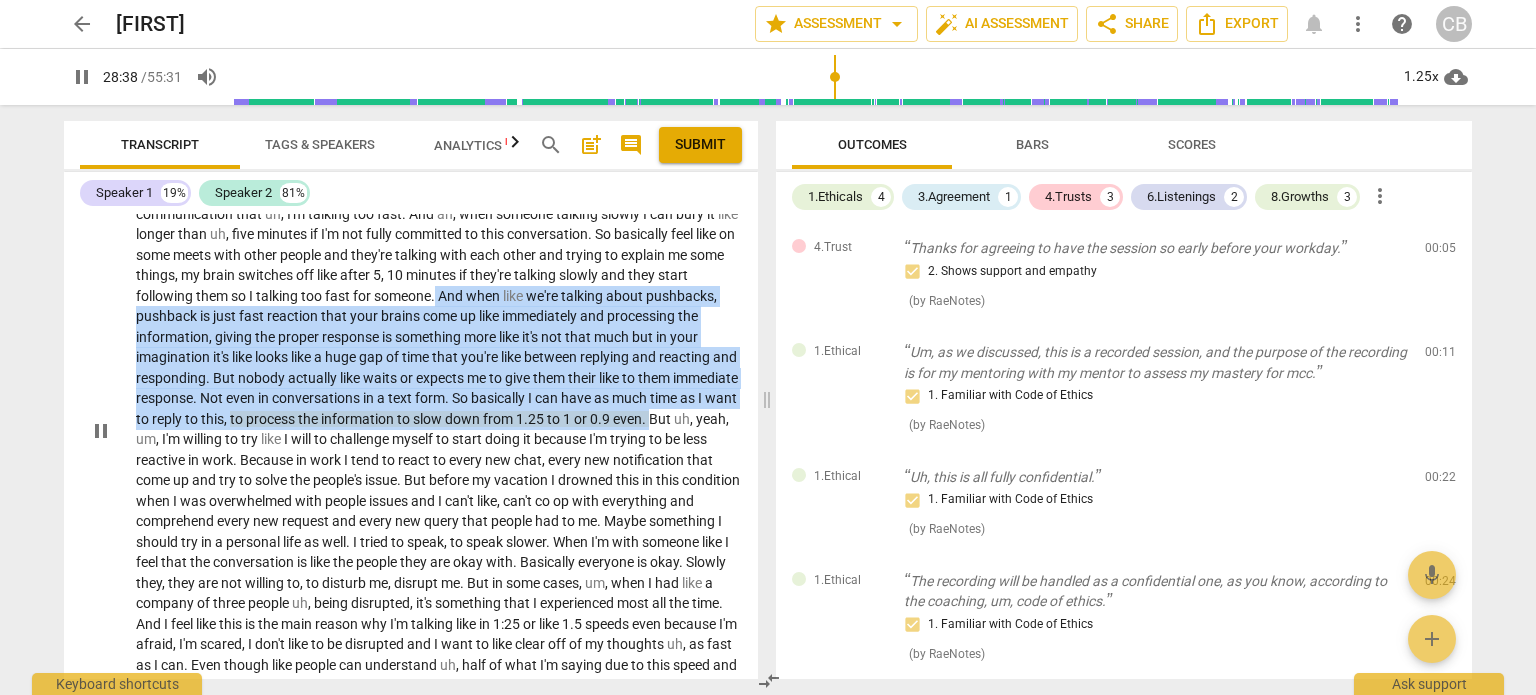 drag, startPoint x: 194, startPoint y: 545, endPoint x: 527, endPoint y: 400, distance: 363.19968 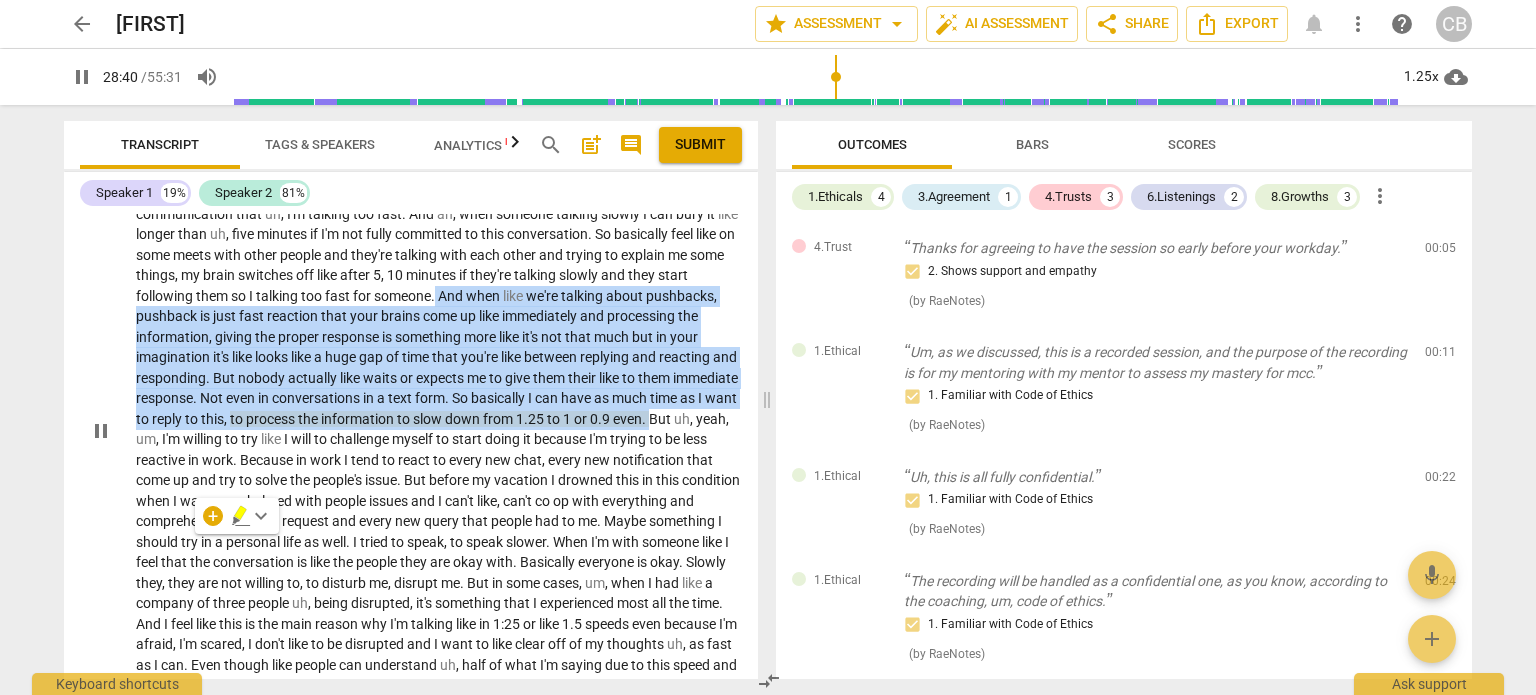 copy on "And   when   like   we're   talking   about   pushbacks ,   pushback   is   just   fast   reaction   that   your   brains   come   up   like   immediately   and   processing   the   information ,   giving   the   proper   response   is   something   more   like   it's   not   that   much   but   in   your   imagination   it's   like   looks   like   a   huge   gap   of   time   that   you're   like   between   replying   and   reacting   and   responding .   But   nobody   actually   like   waits   or   expects   me   to   give   them   their   like   to   them   immediate   response .   Not   even   in   conversations   in   a   text   form .   So   basically   I   can   have   as   much   time   as   I   want   to   reply   to   this ,   to   process   the   information   to   slow   down   from   1.25   to   1   or   0.9   even ." 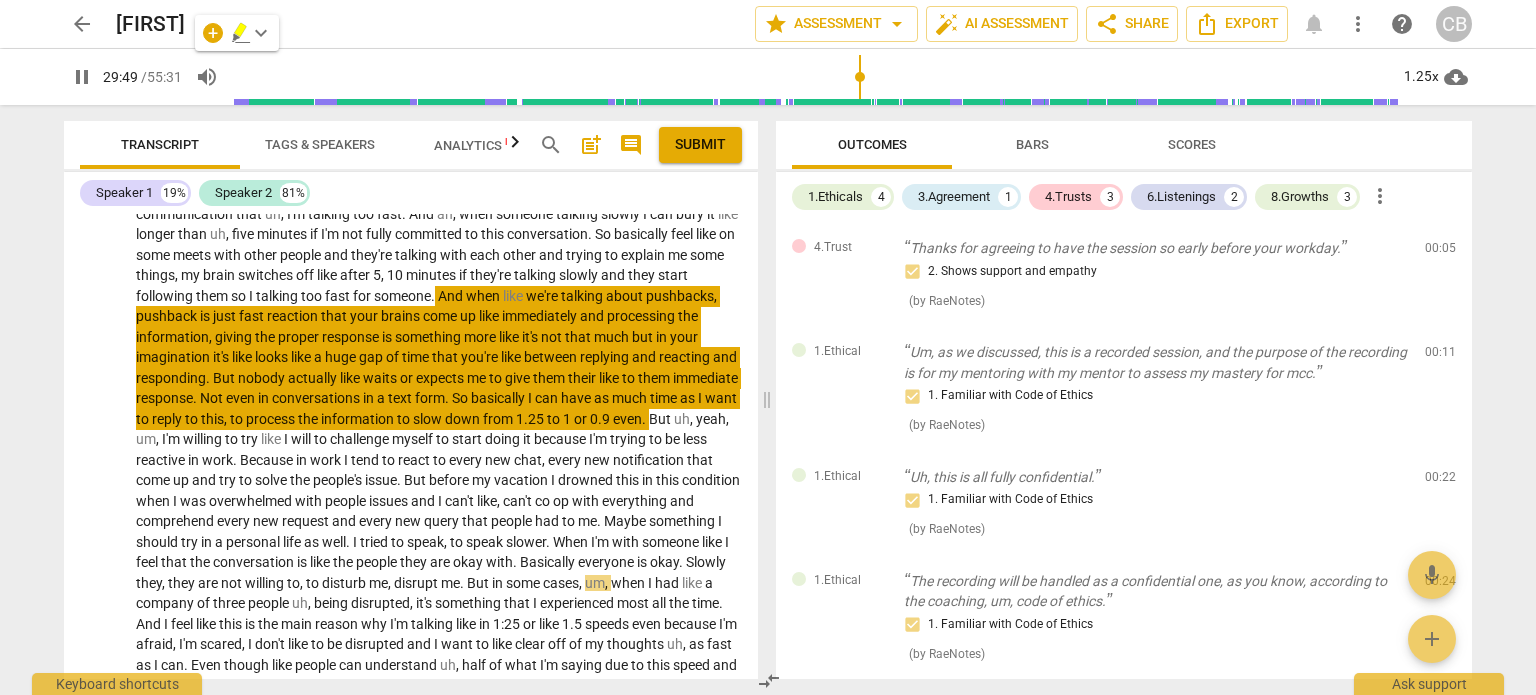 scroll, scrollTop: 6563, scrollLeft: 0, axis: vertical 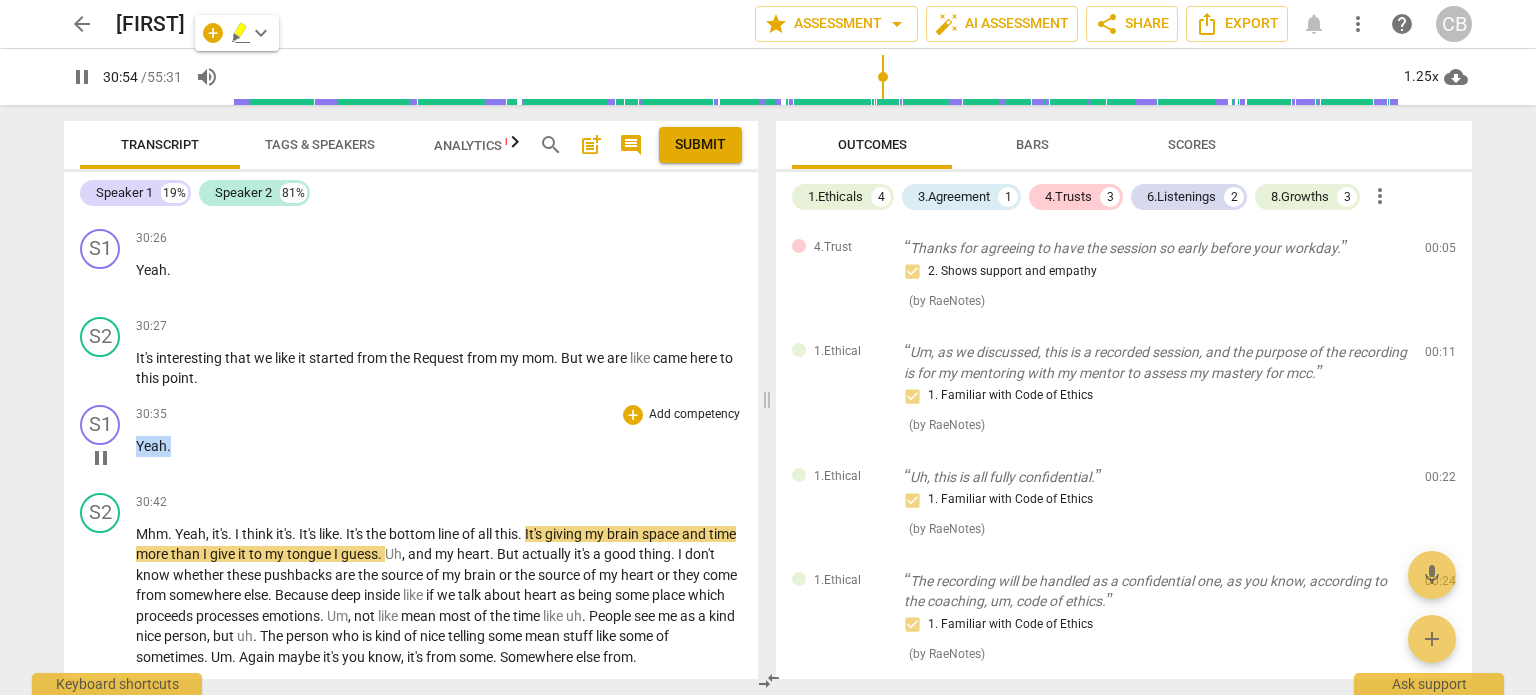 drag, startPoint x: 183, startPoint y: 551, endPoint x: 136, endPoint y: 515, distance: 59.20304 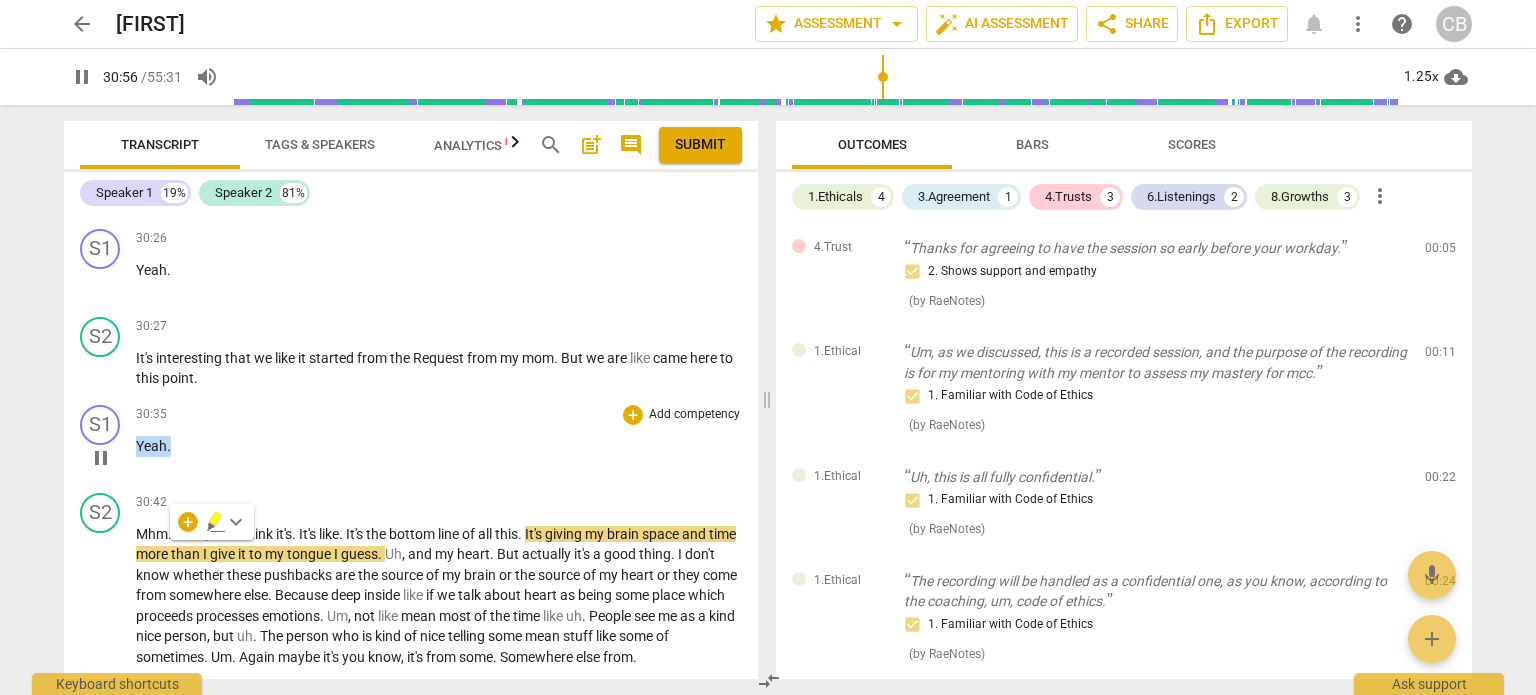 copy on "Yeah ." 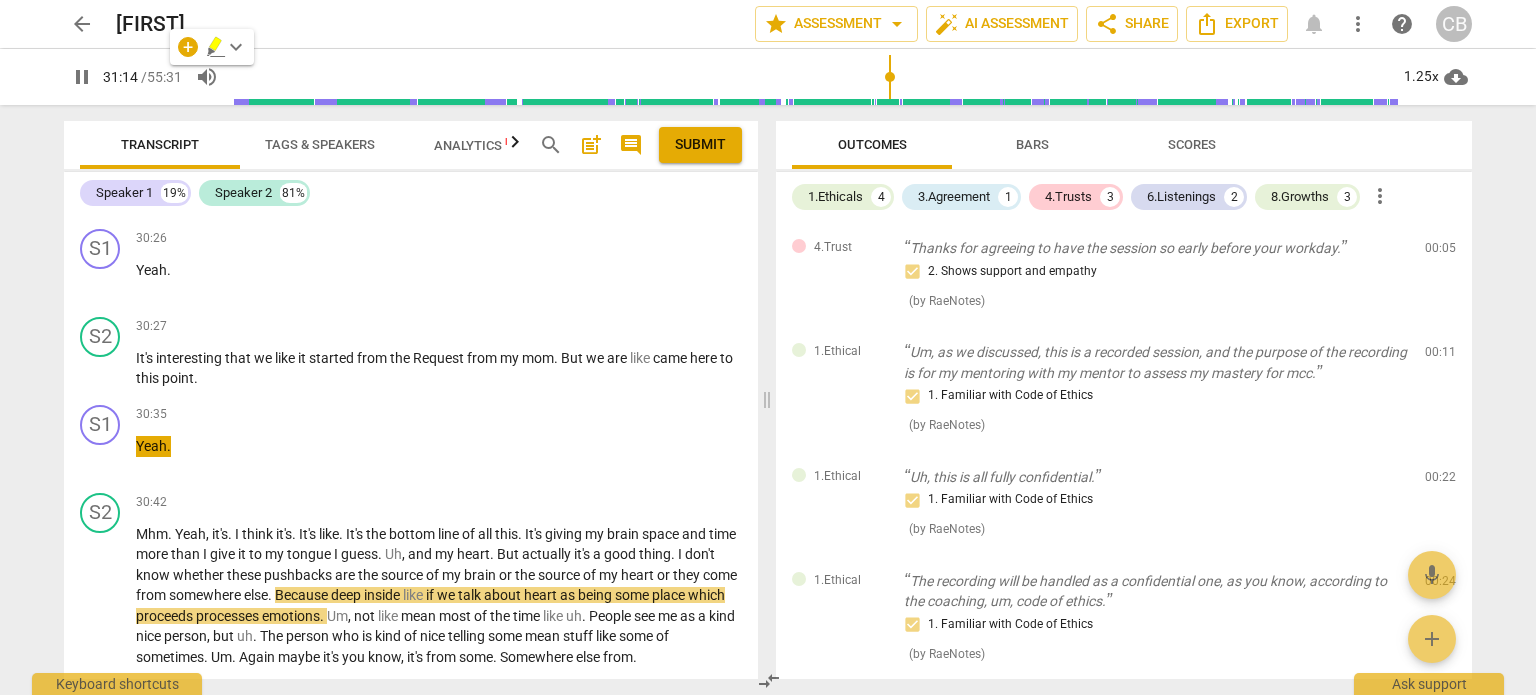 scroll, scrollTop: 7038, scrollLeft: 0, axis: vertical 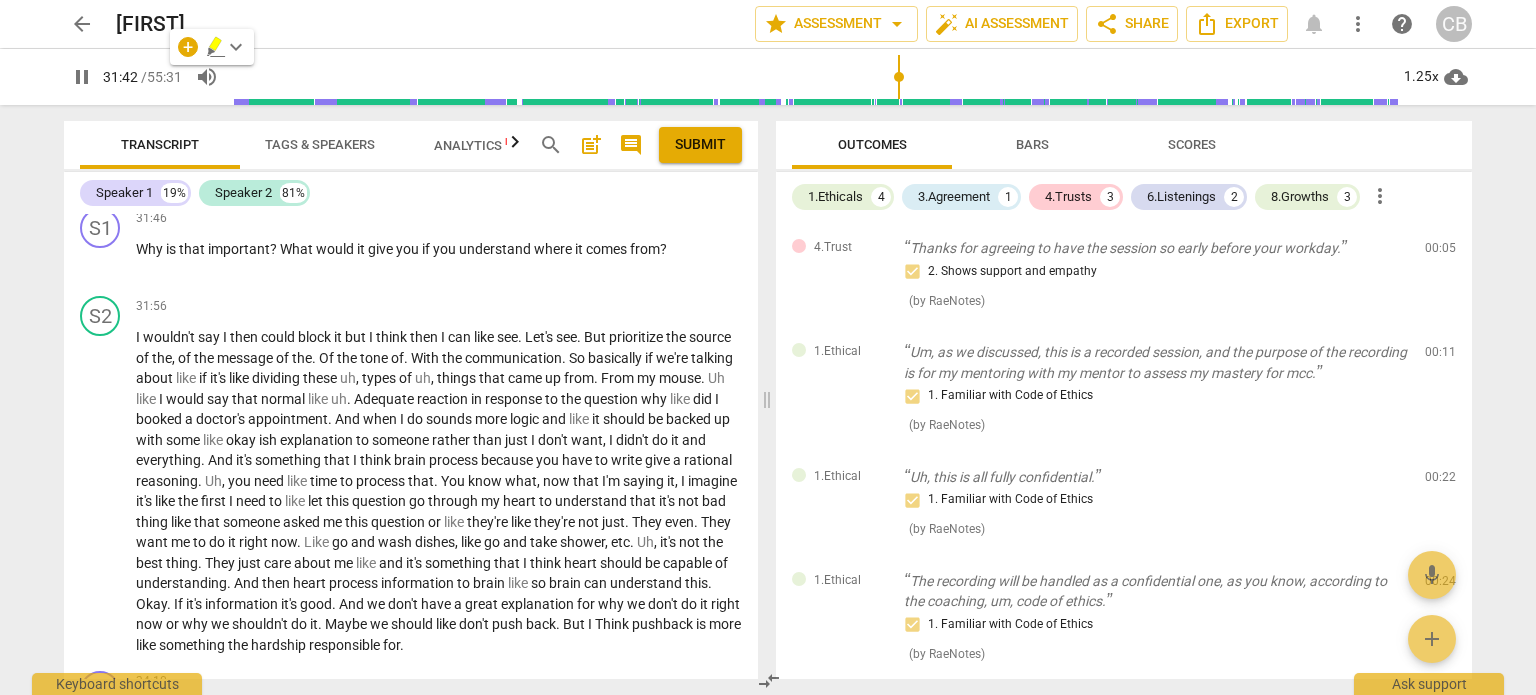 drag, startPoint x: 368, startPoint y: 265, endPoint x: 404, endPoint y: 245, distance: 41.18252 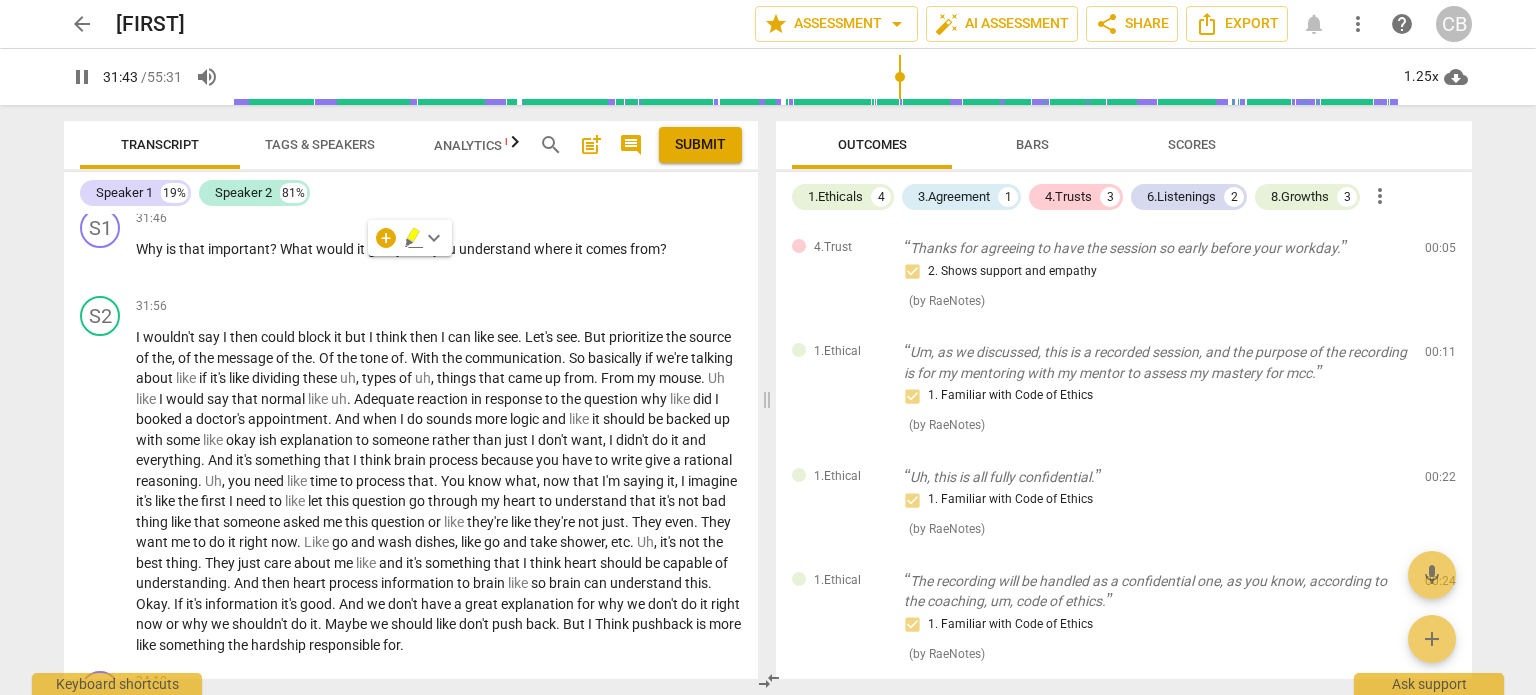 copy on "Um ,   not   like   mean   most   of   the   time   like   uh .   People   see   me   as   a   kind   nice   person ,   but   uh ." 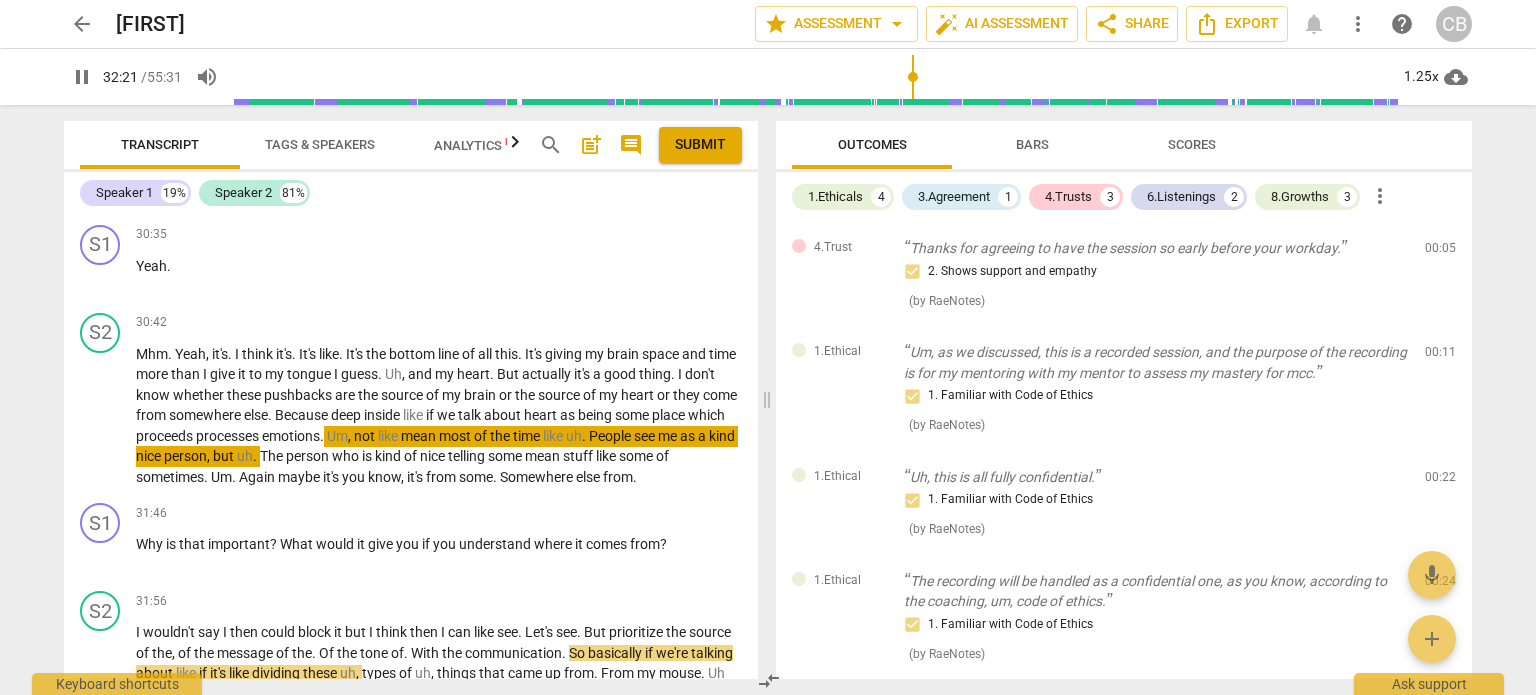 scroll, scrollTop: 7275, scrollLeft: 0, axis: vertical 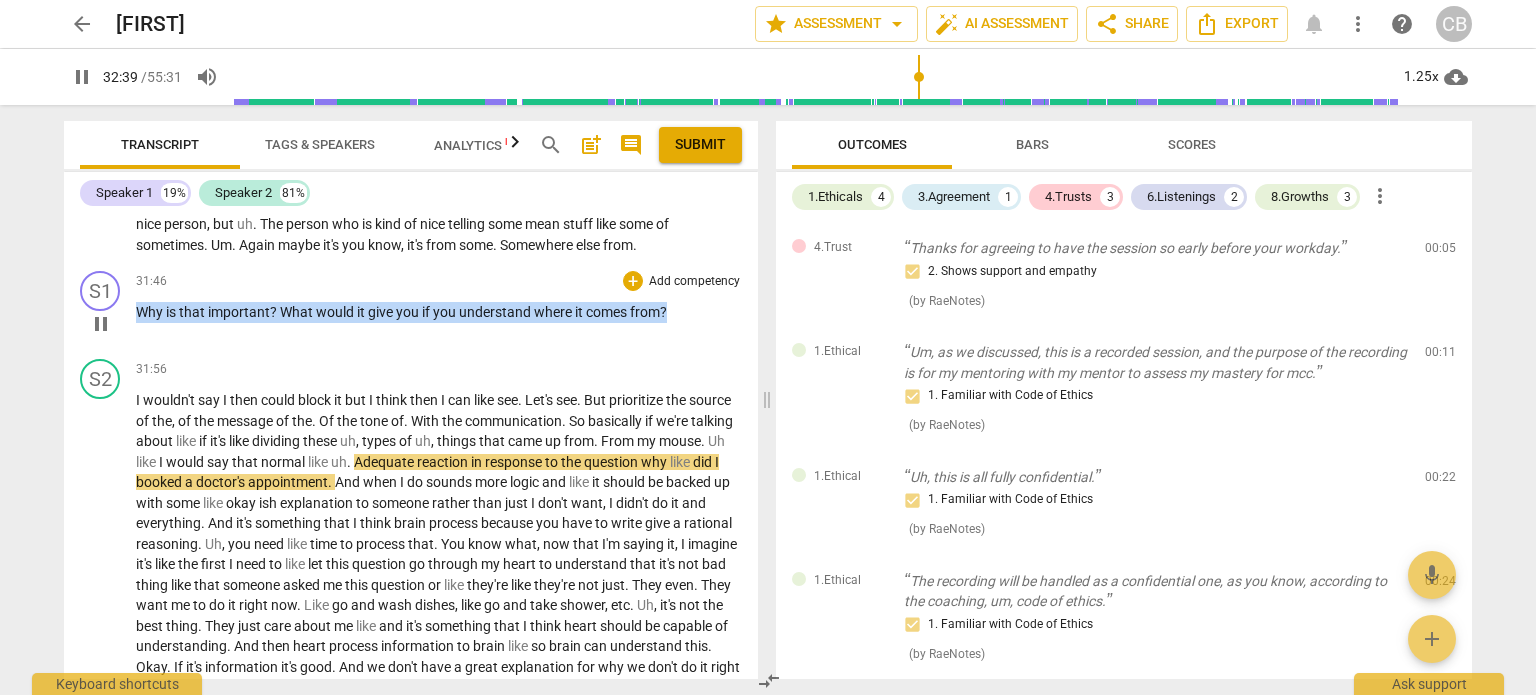 drag, startPoint x: 686, startPoint y: 408, endPoint x: 132, endPoint y: 418, distance: 554.0903 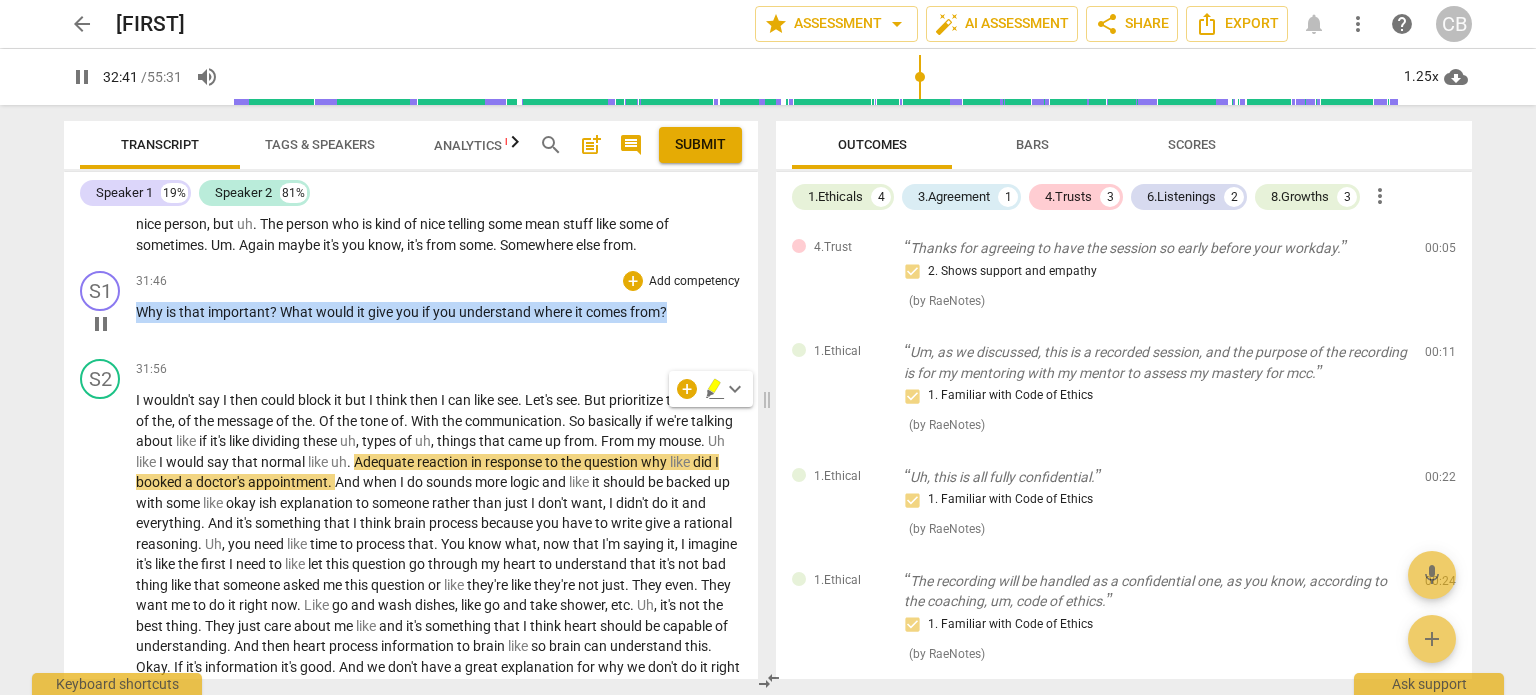 copy on "Why   is   that   important ?   What   would   it   give   you   if   you   understand   where   it   comes   from ?" 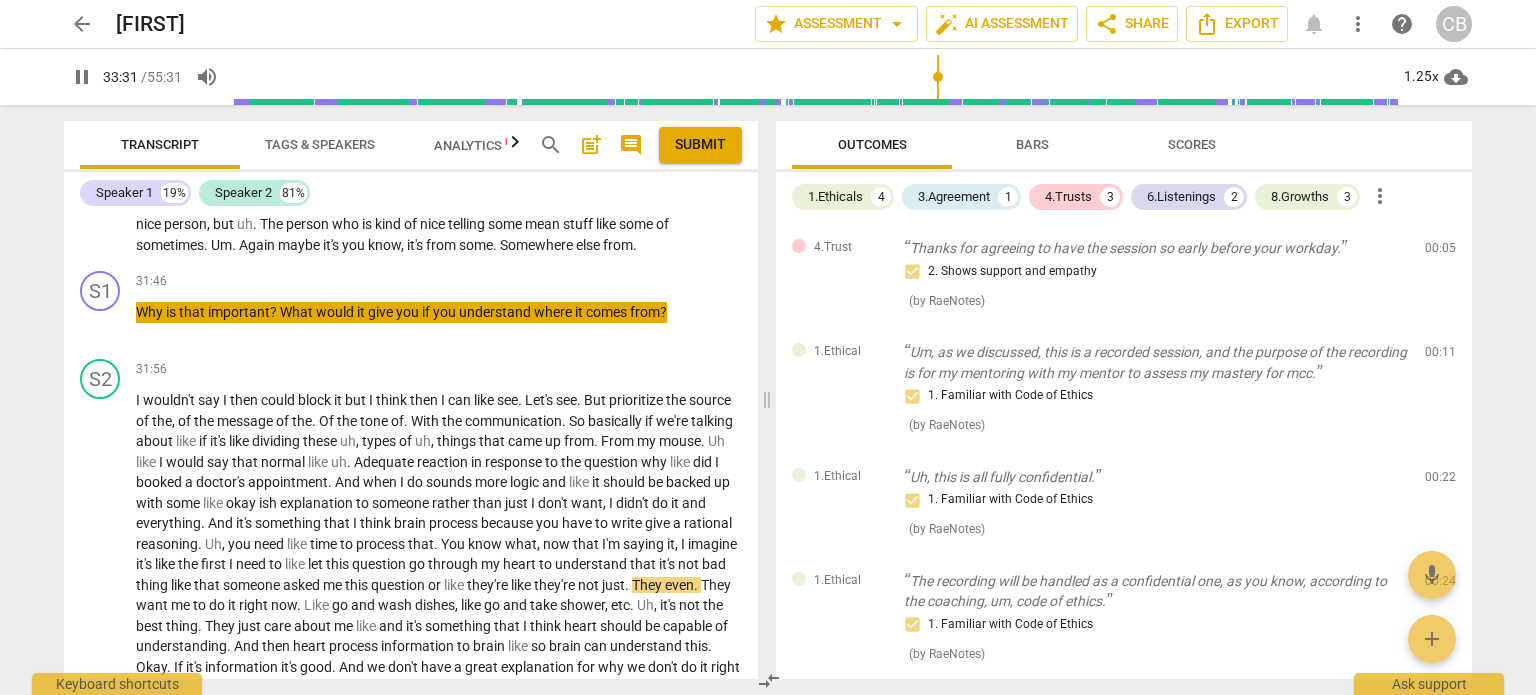 scroll, scrollTop: 7460, scrollLeft: 0, axis: vertical 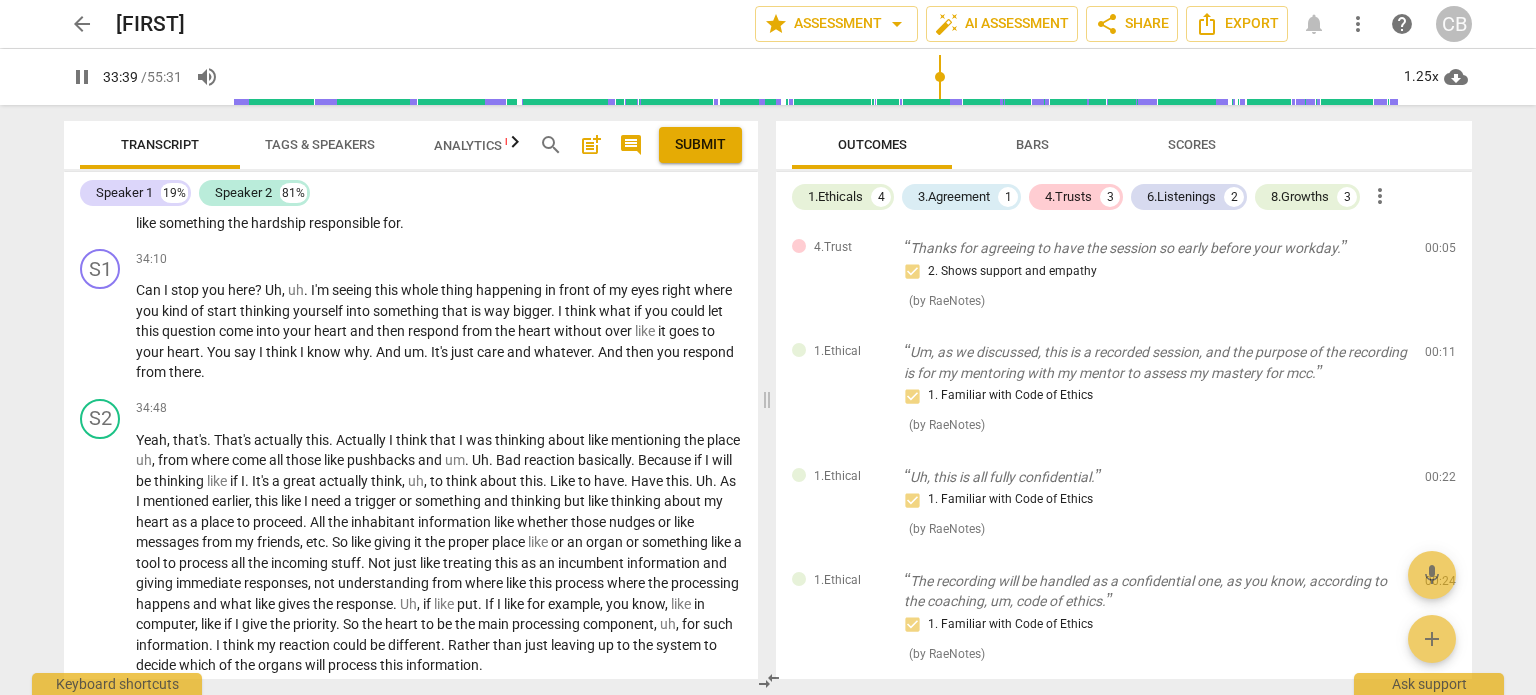 click on "arrow_back Olena edit star    Assessment   arrow_drop_down auto_fix_high    AI Assessment share    Share    Export notifications more_vert help CB pause 33:39   /  55:31 volume_up 1.25x cloud_download Transcript Tags & Speakers Analytics   New search post_add comment Submit Speaker 1 19% Speaker 2 81% S1 play_arrow pause 00:02 + Add competency keyboard_arrow_right Hi ,   Dima . S2 play_arrow pause 00:04 + Add competency keyboard_arrow_right Hello . S1 play_arrow pause 00:05 + Add competency 1.Ethicals 4.Trust keyboard_arrow_right Thanks   for   agreeing   to   have   the   session   so   early   before   your   workday .   Um ,   as   we   discussed ,   this   is   a   recorded   session ,   and   the   purpose   of   the   recording   is   for   my   mentoring   with   my   mentor   to   assess   my   mastery   for   mcc .   Uh ,   this   is   all   fully   confidential .   The   recording   will   be   handled   as   a   confidential   one ,   as   you   know ,   according   to   the   coaching ," at bounding box center [768, 347] 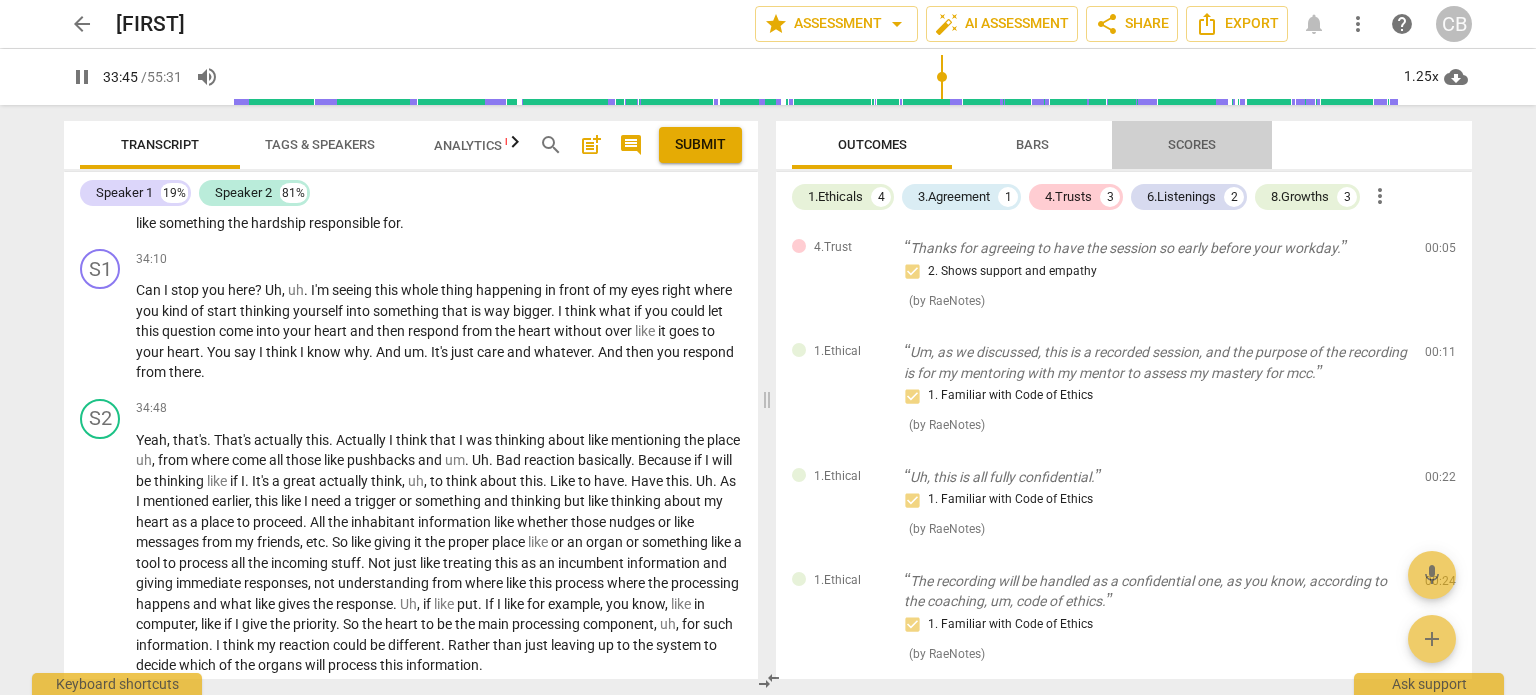 click on "Scores" at bounding box center [1192, 144] 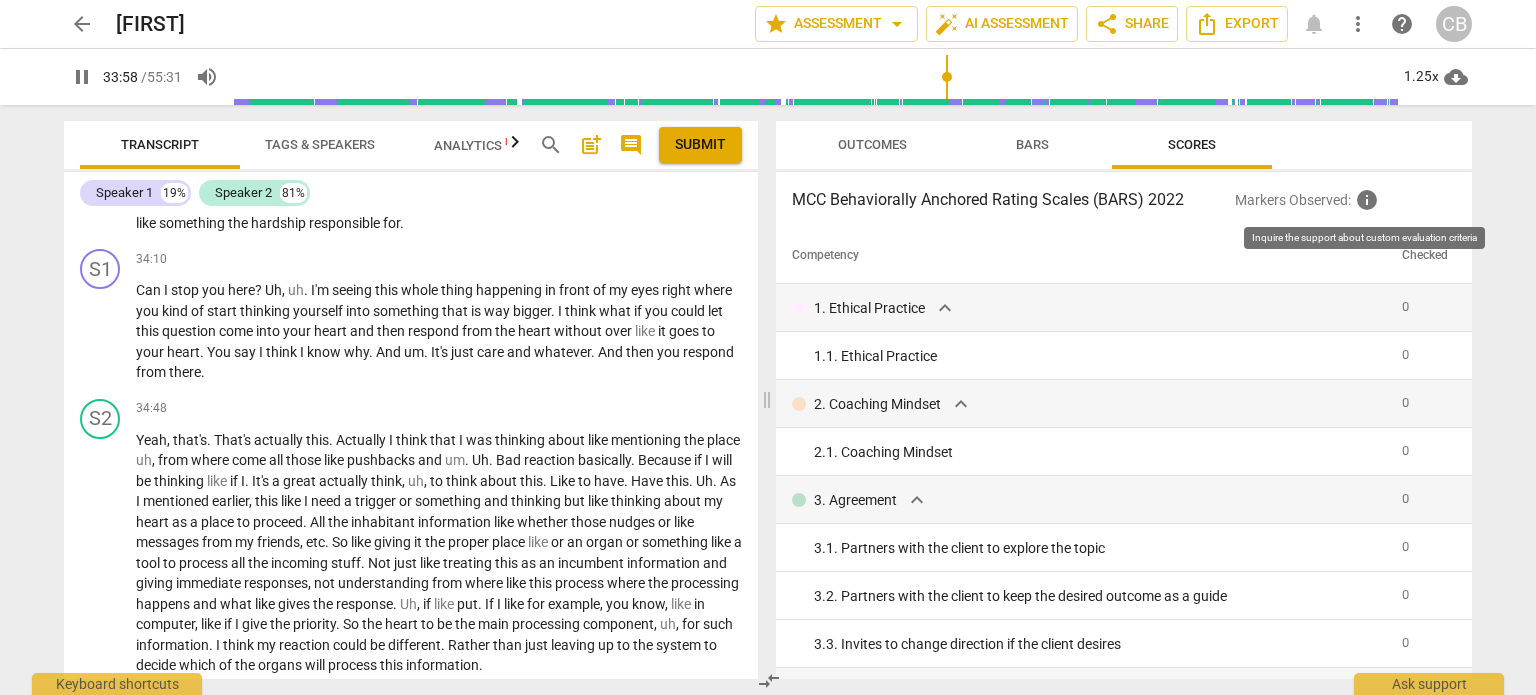 click on "info" at bounding box center (1367, 200) 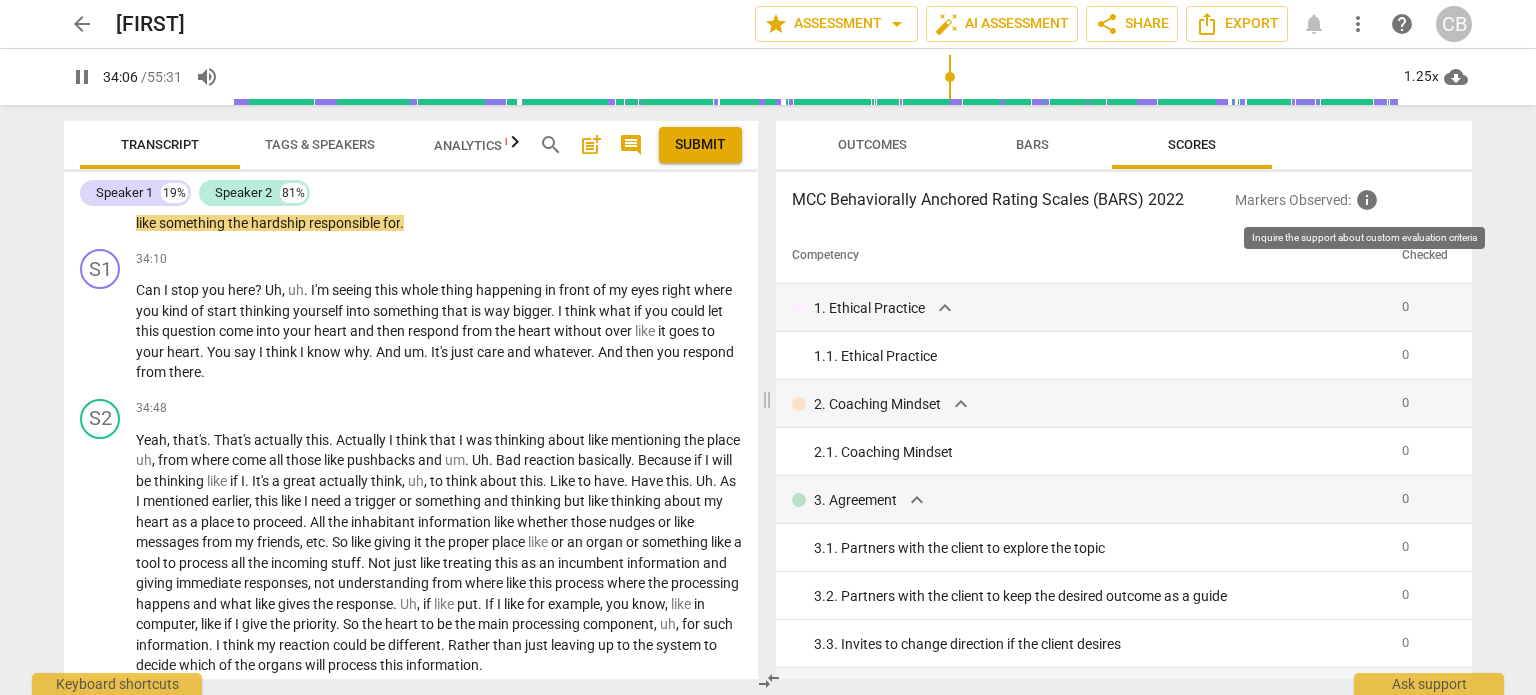 click on "info" at bounding box center (1367, 200) 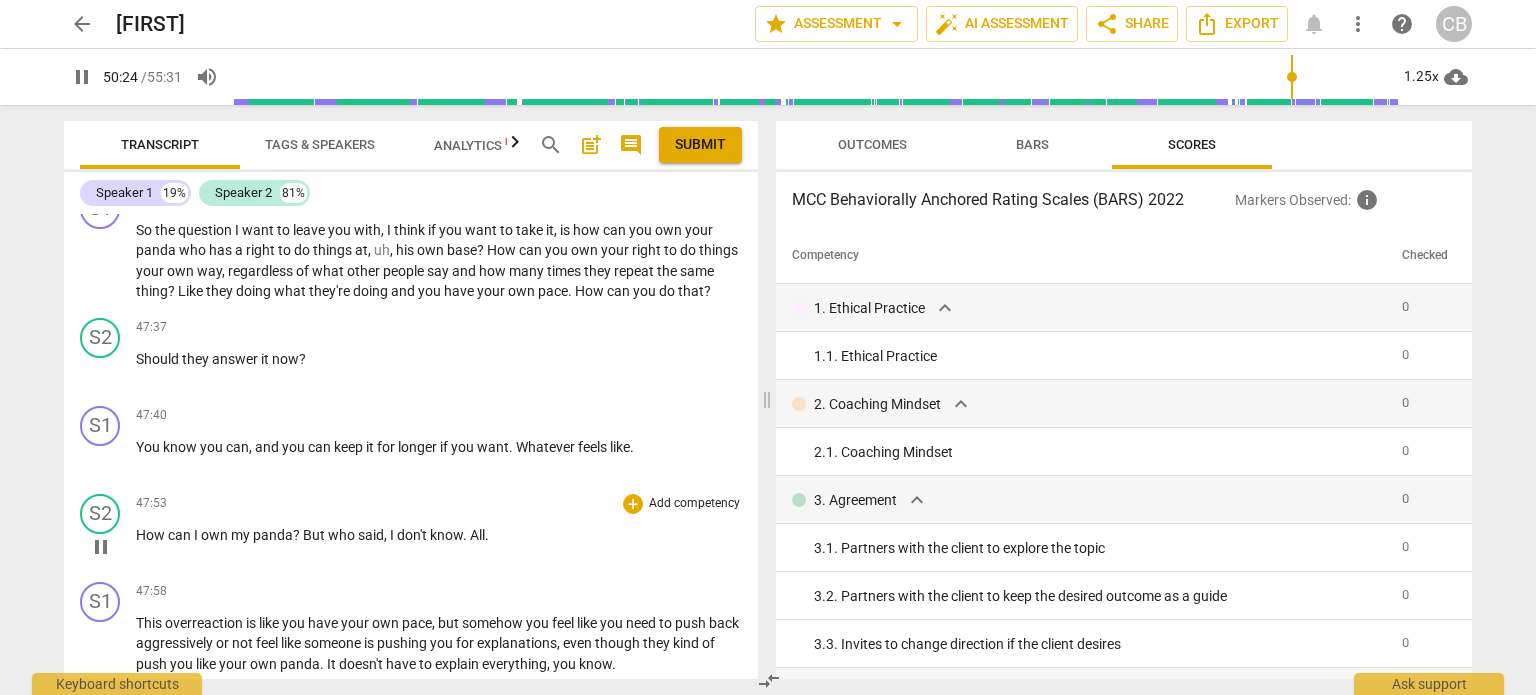 scroll, scrollTop: 10736, scrollLeft: 0, axis: vertical 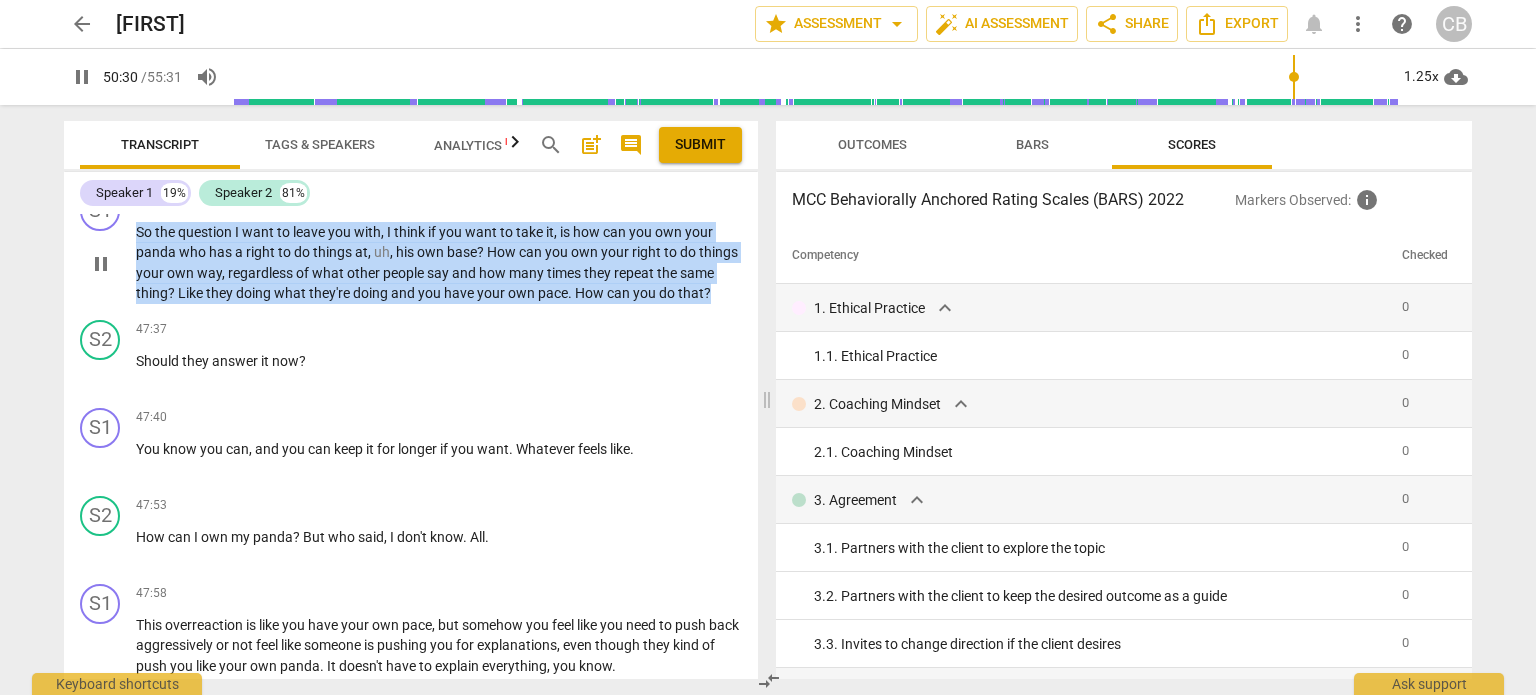 drag, startPoint x: 195, startPoint y: 475, endPoint x: 140, endPoint y: 400, distance: 93.00538 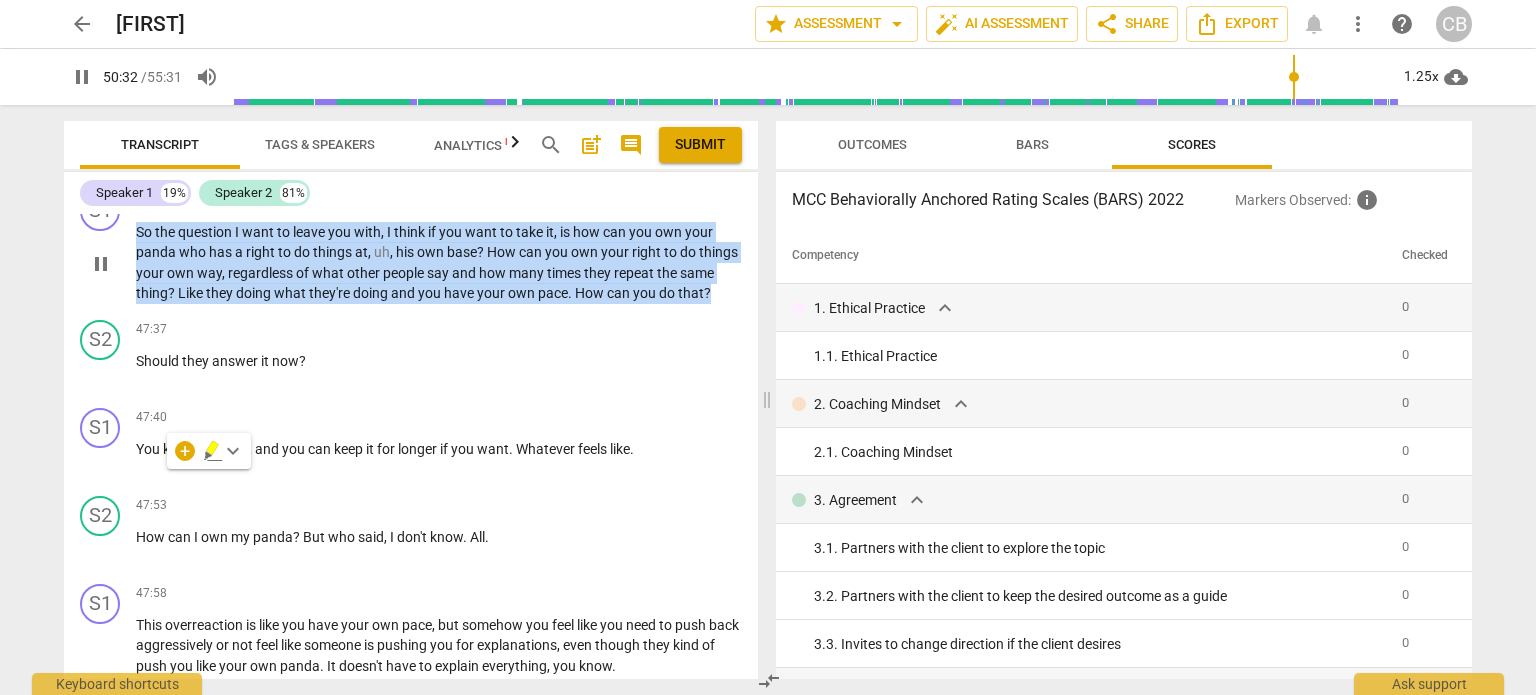 copy on "So   the   question   I   want   to   leave   you   with ,   I   think   if   you   want   to   take   it ,   is   how   can   you   own   your   panda   who   has   a   right   to   do   things   at ,   uh ,   his   own   base ?   How   can   you   own   your   right   to   do   things   your   own   way ,   regardless   of   what   other   people   say   and   how   many   times   they   repeat   the   same   thing ?   Like   they   doing   what   they're   doing   and   you   have   your   own   pace .   How   can   you   do   that ?" 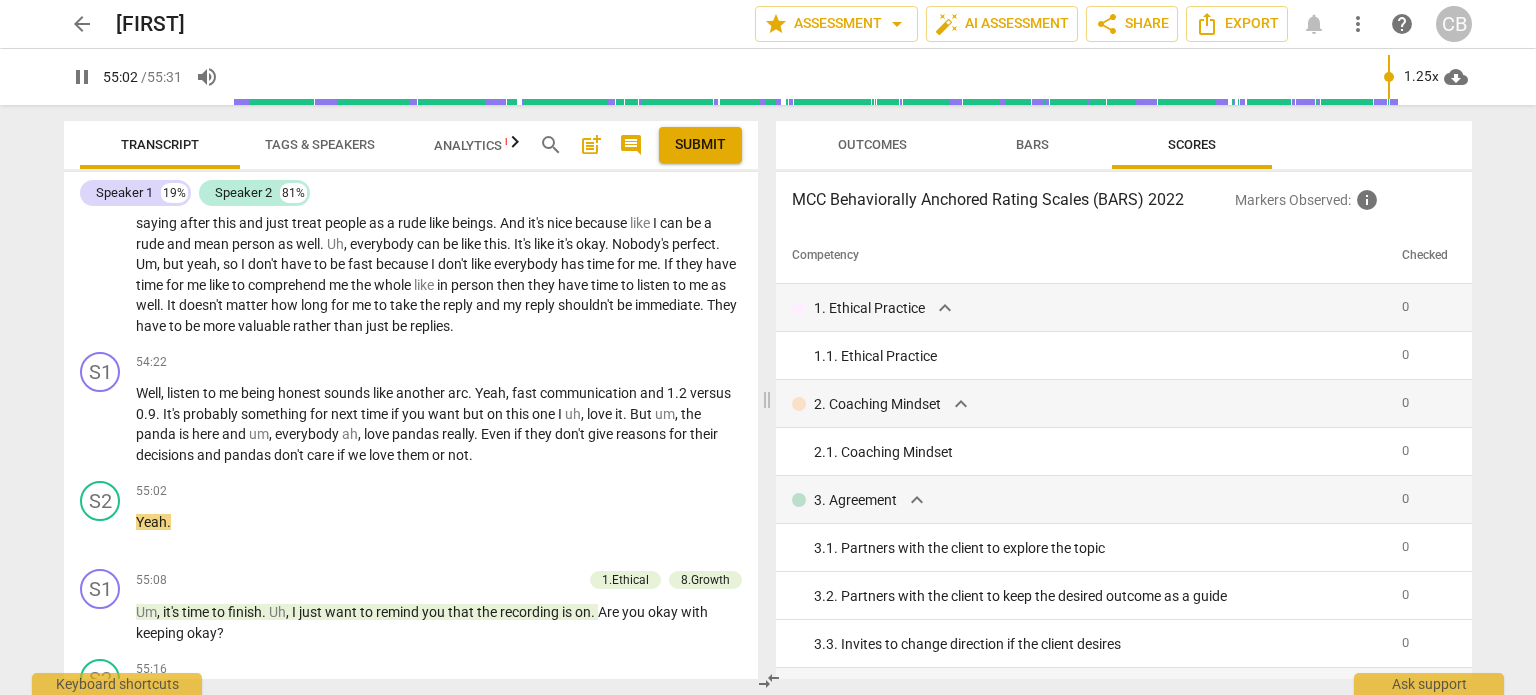 scroll, scrollTop: 13280, scrollLeft: 0, axis: vertical 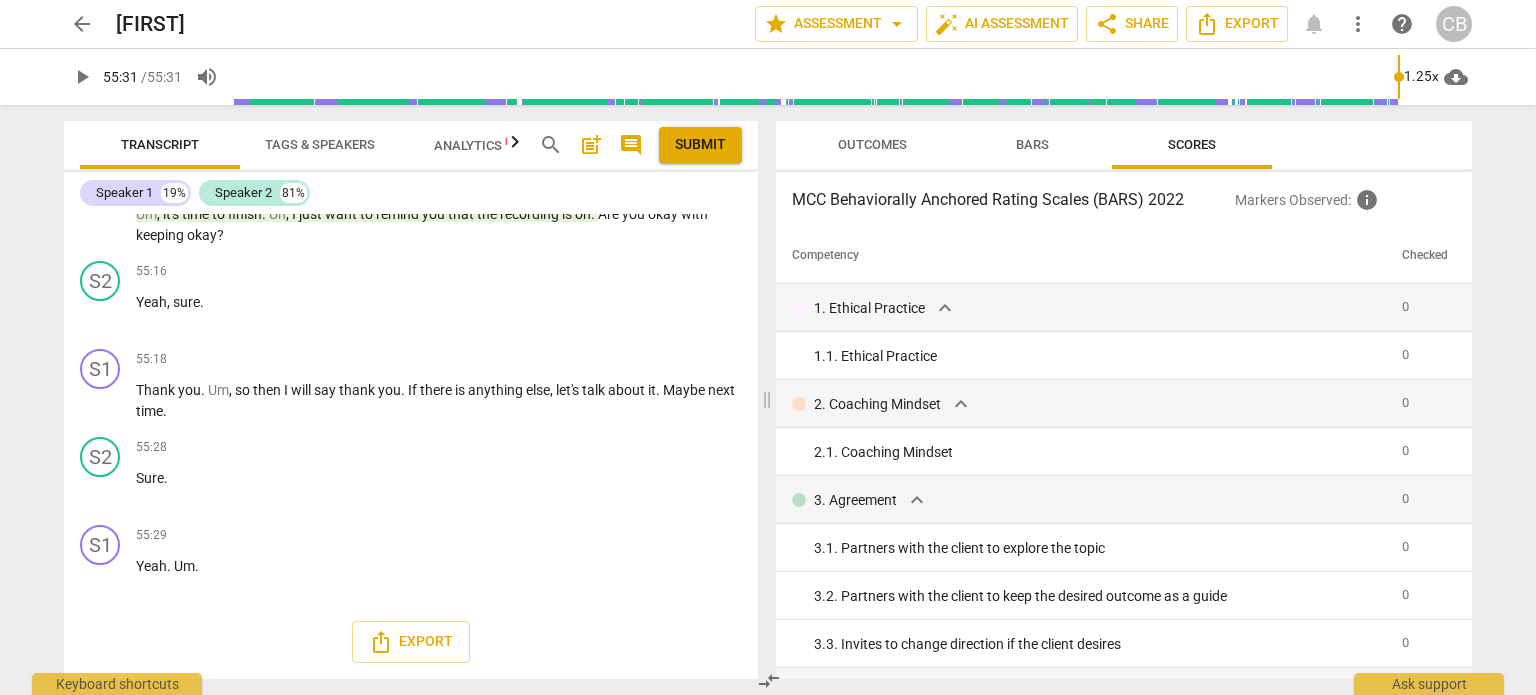 type on "3331" 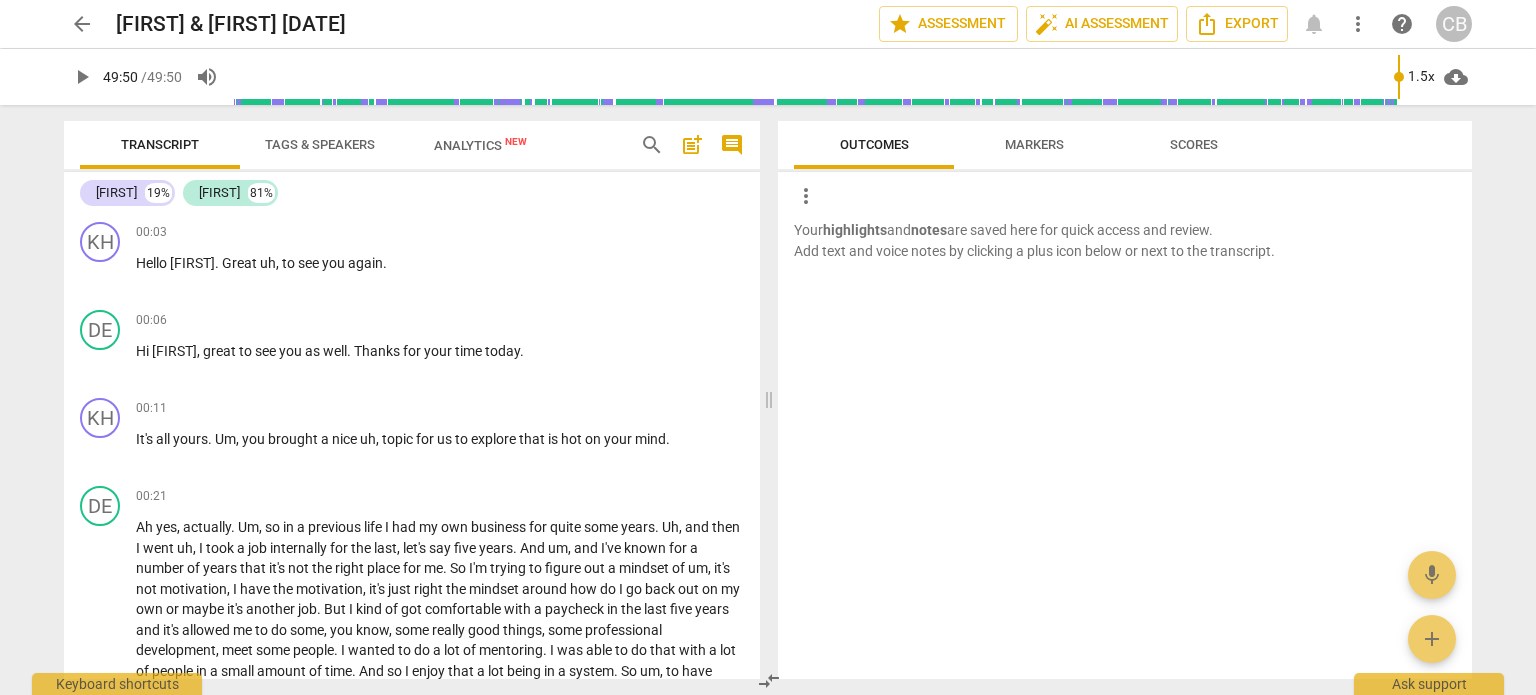 scroll, scrollTop: 0, scrollLeft: 0, axis: both 